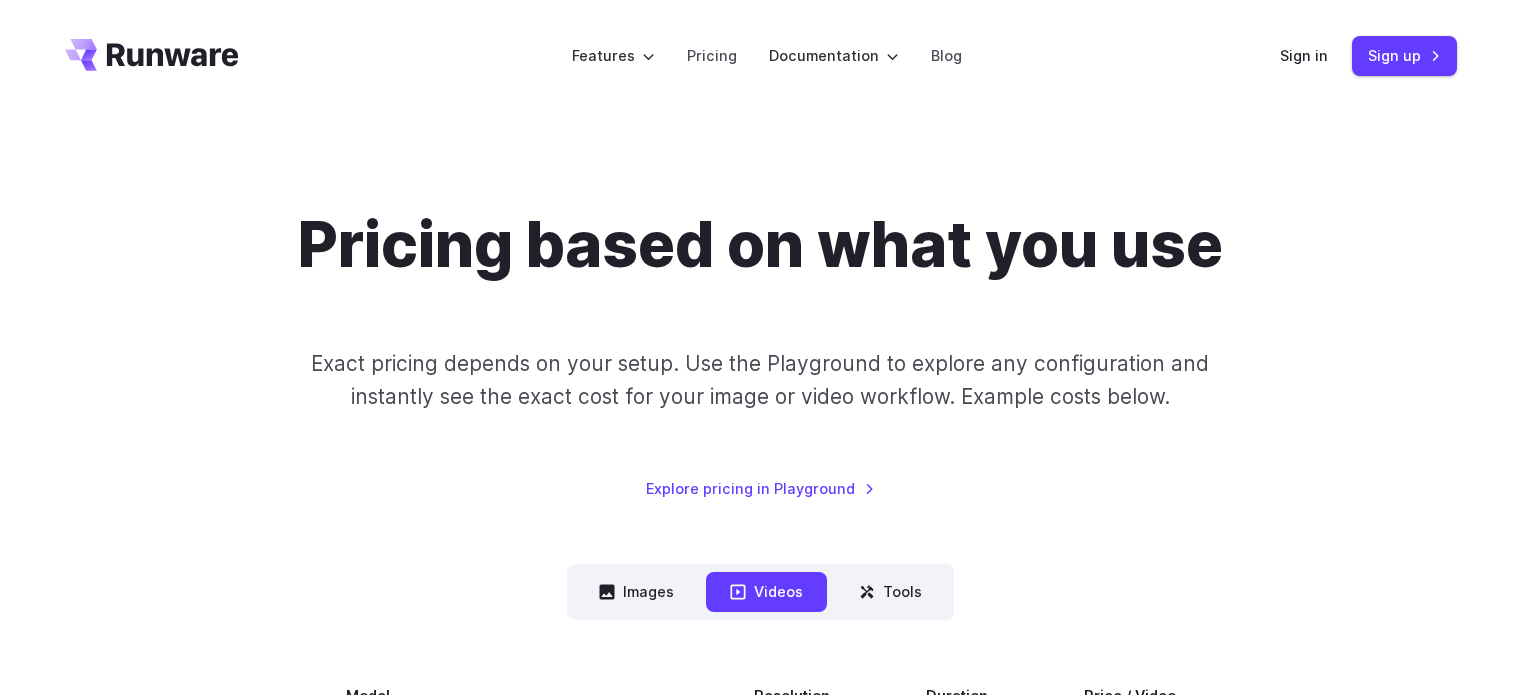 scroll, scrollTop: 1000, scrollLeft: 0, axis: vertical 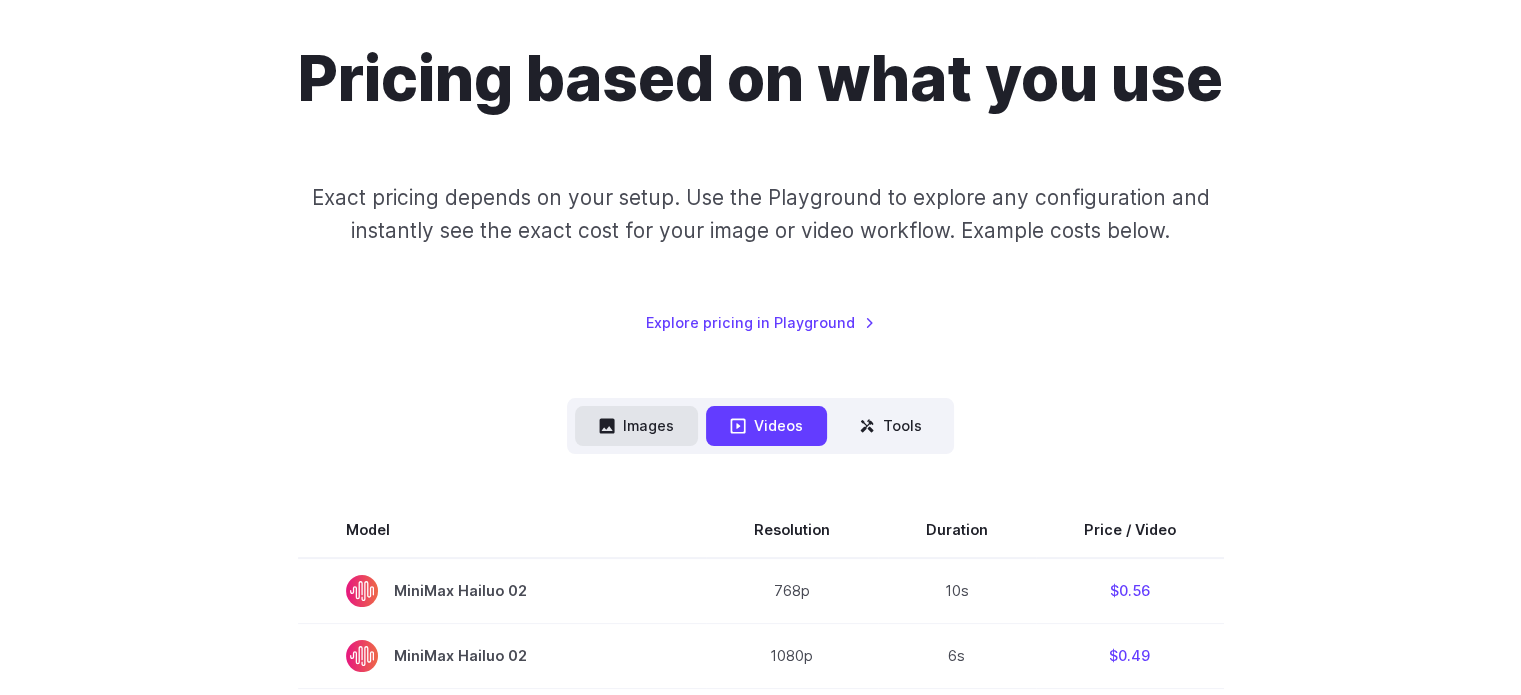 click on "Images" at bounding box center (636, 425) 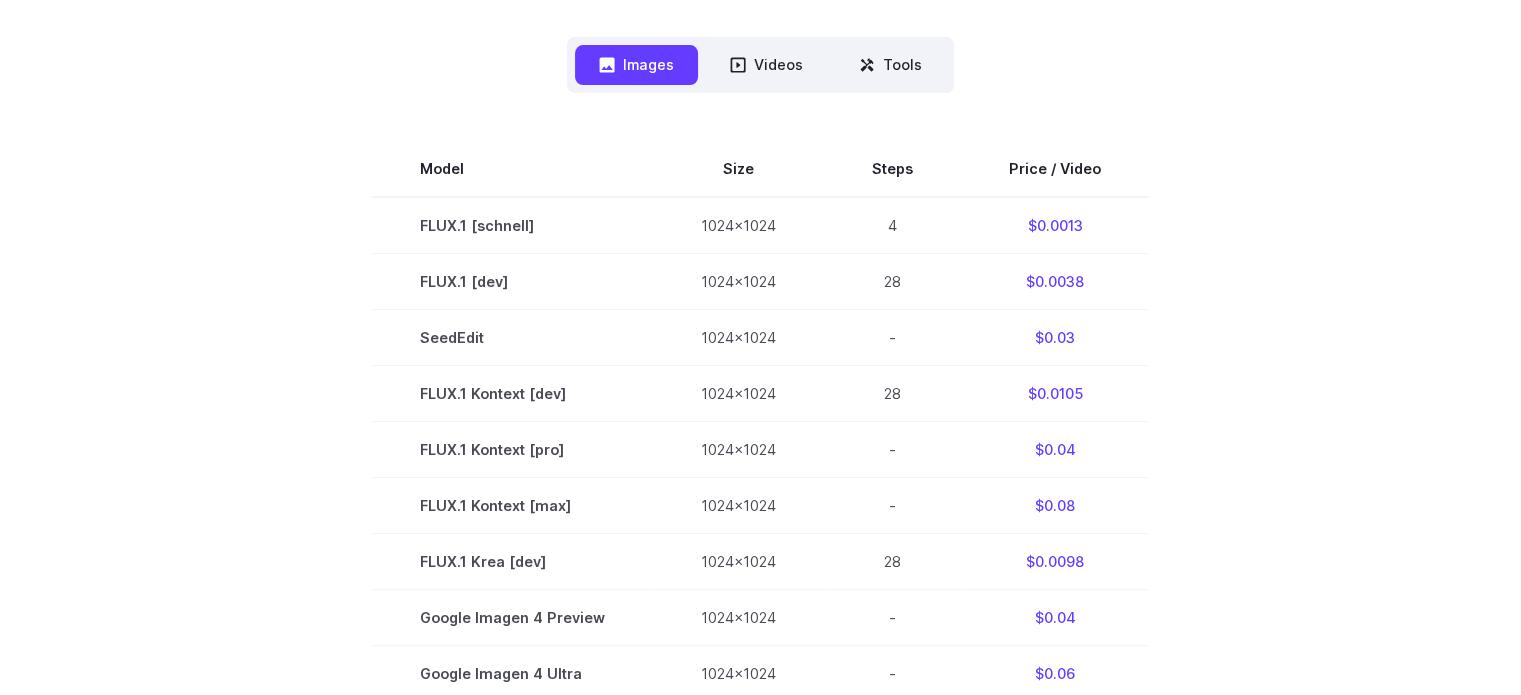 scroll, scrollTop: 27, scrollLeft: 0, axis: vertical 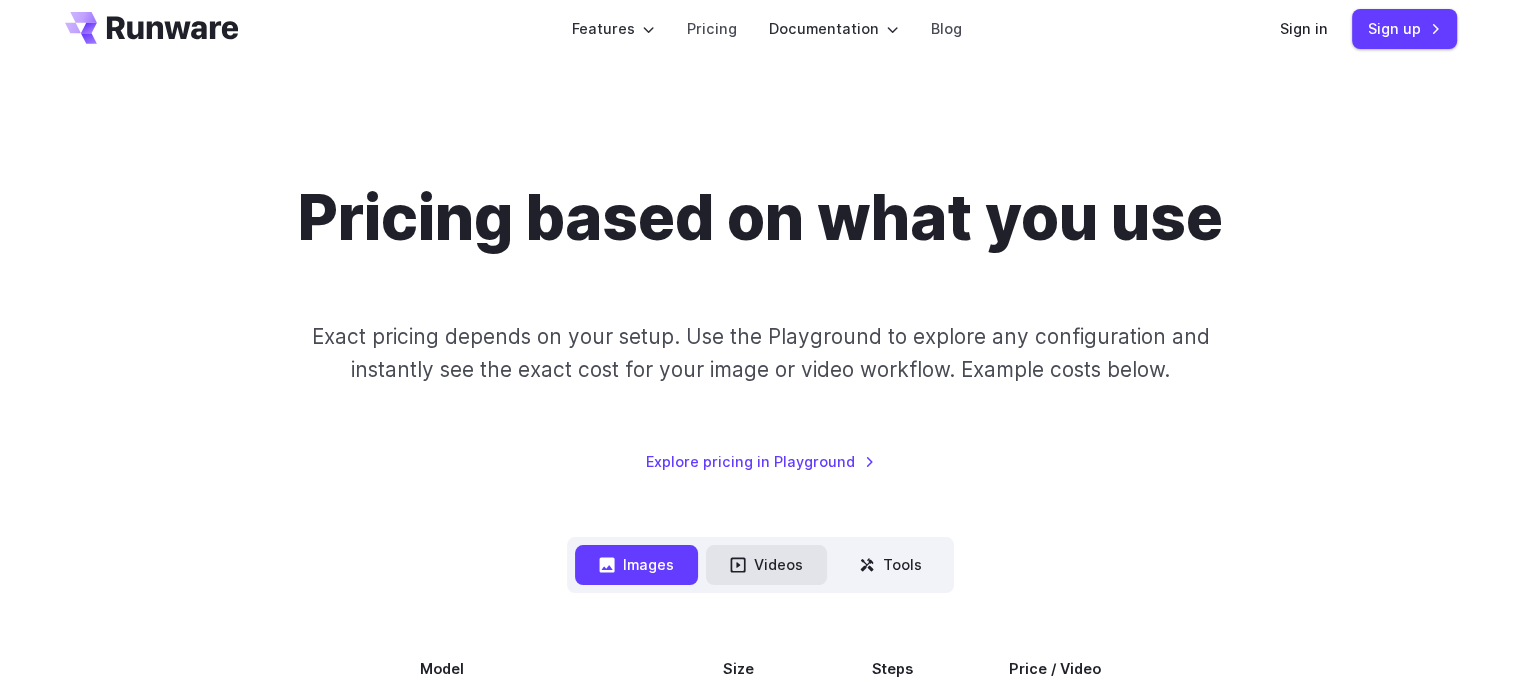 click on "Videos" at bounding box center [766, 564] 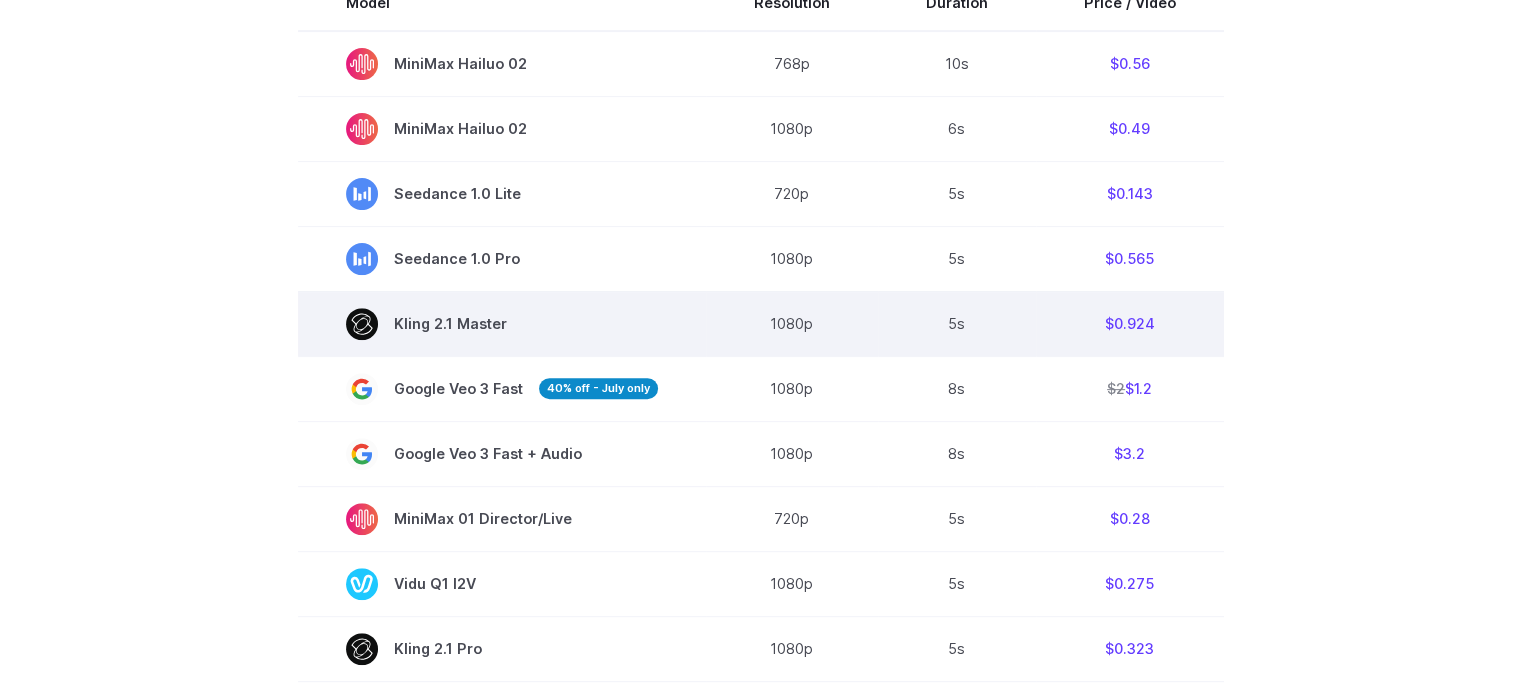 scroll, scrollTop: 27, scrollLeft: 0, axis: vertical 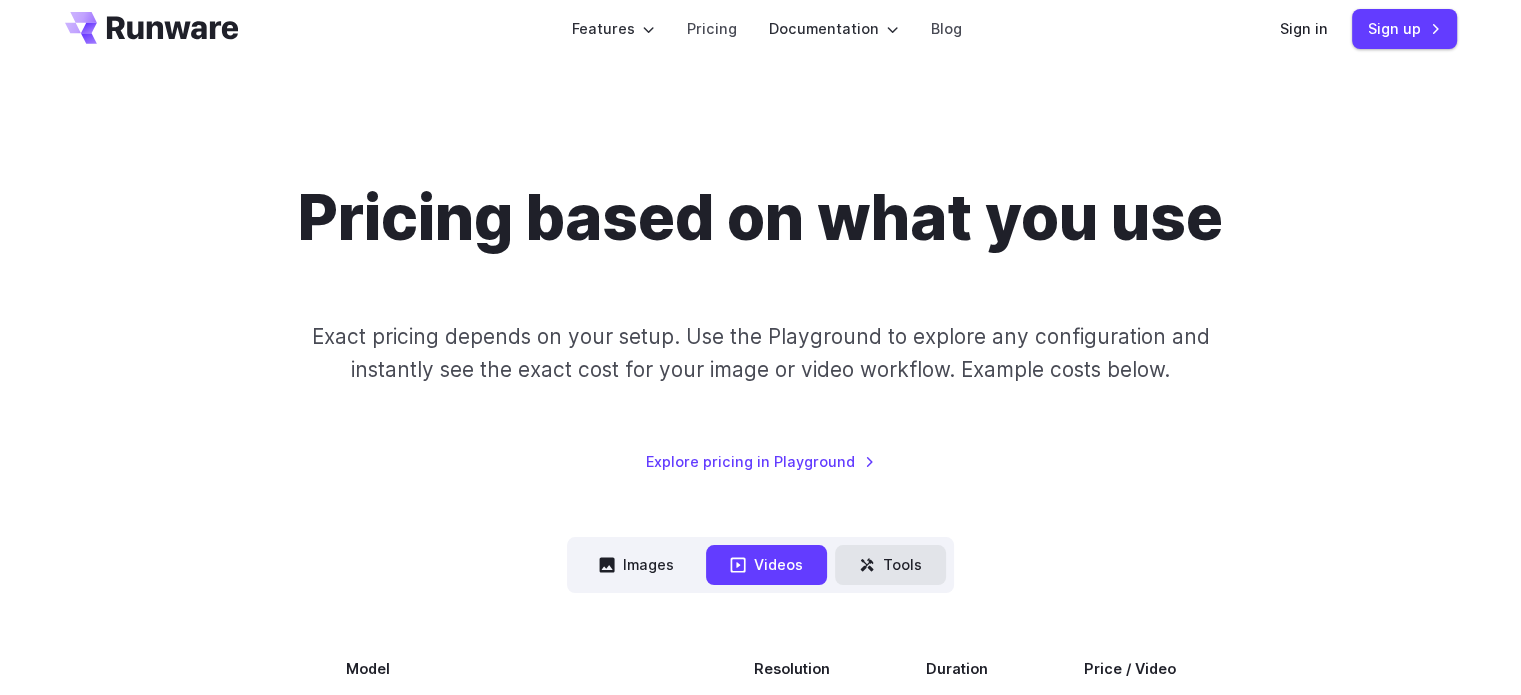 click on "Tools" at bounding box center (890, 564) 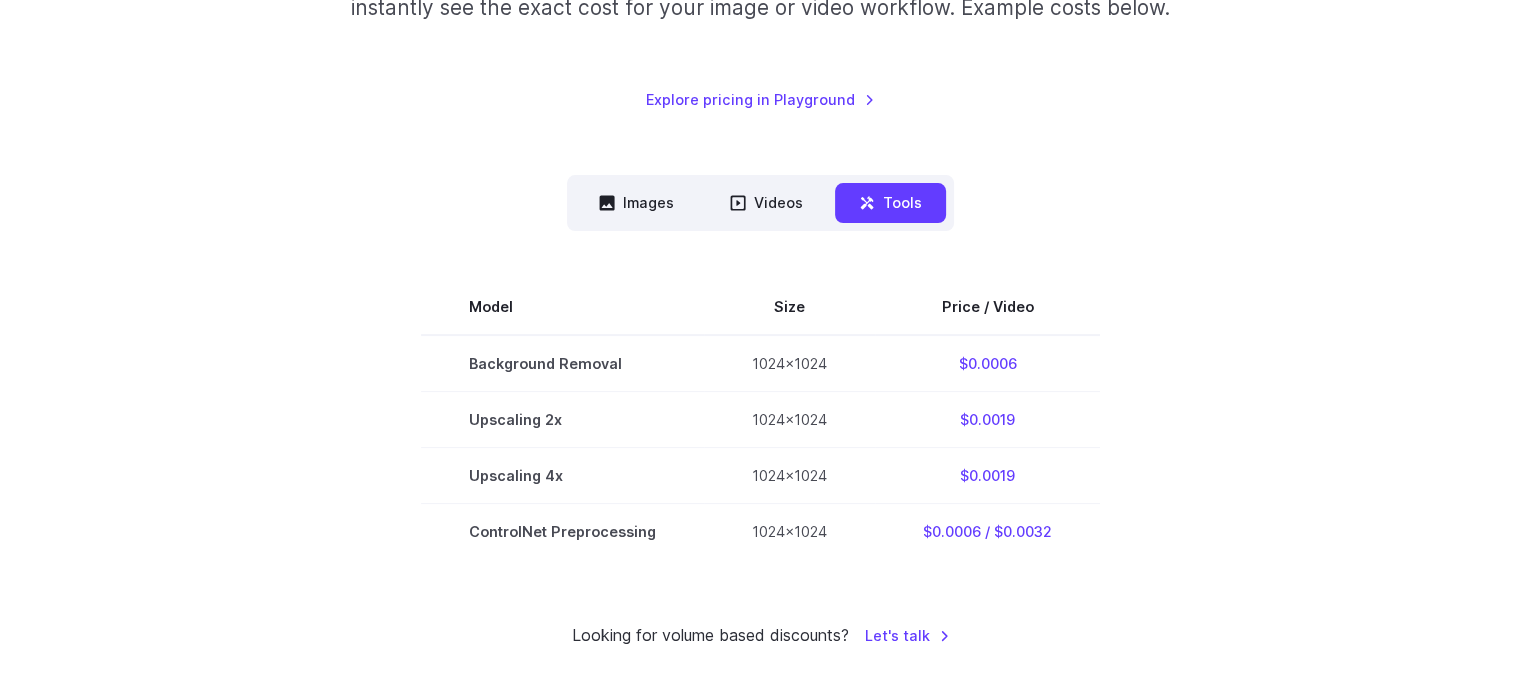 scroll, scrollTop: 360, scrollLeft: 0, axis: vertical 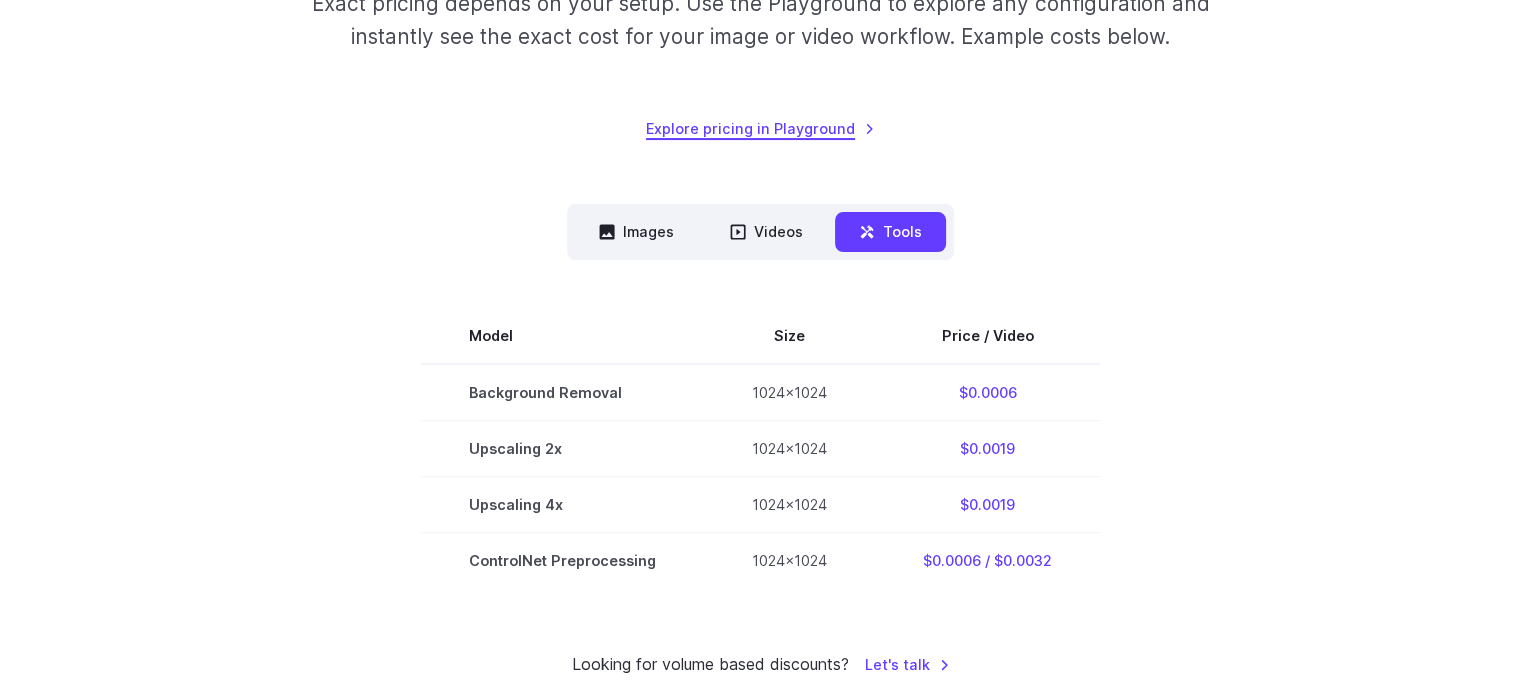 click on "Explore pricing in Playground" at bounding box center (760, 128) 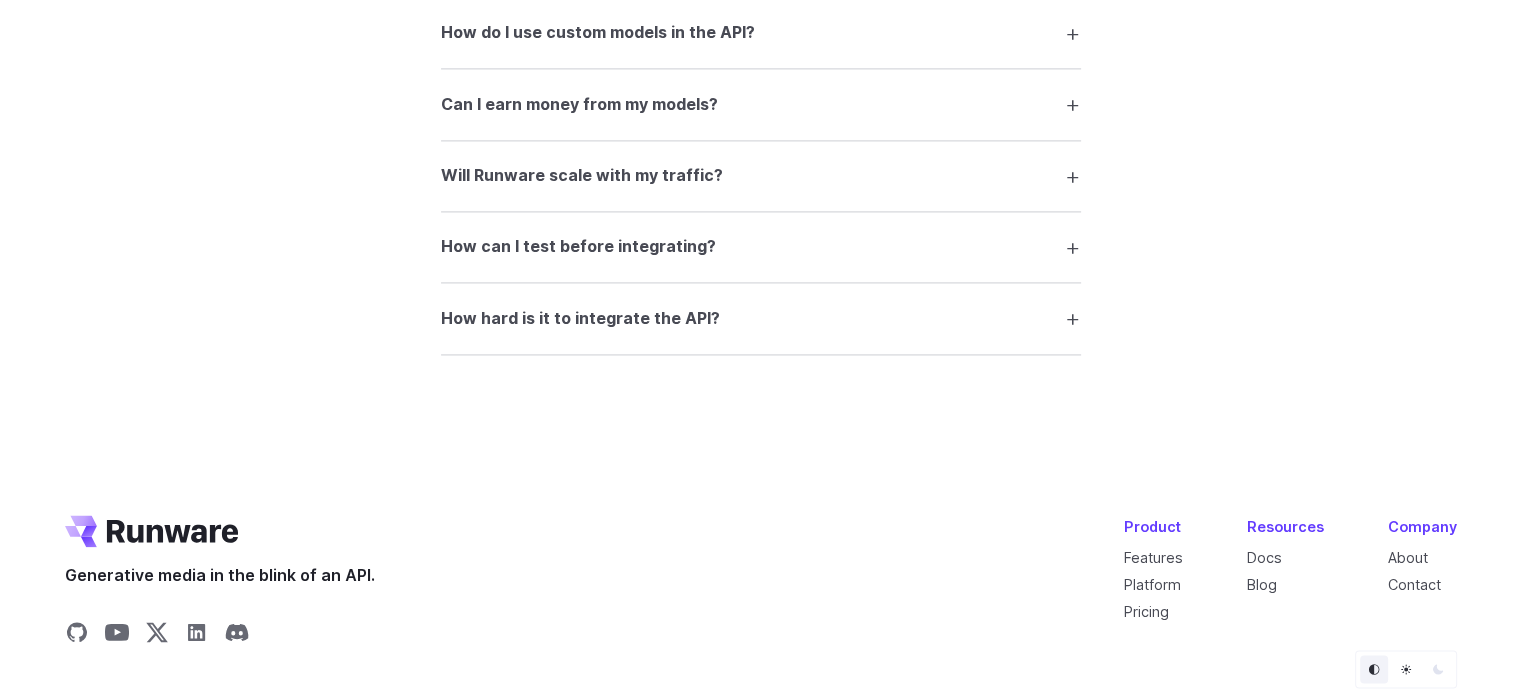 scroll, scrollTop: 3014, scrollLeft: 0, axis: vertical 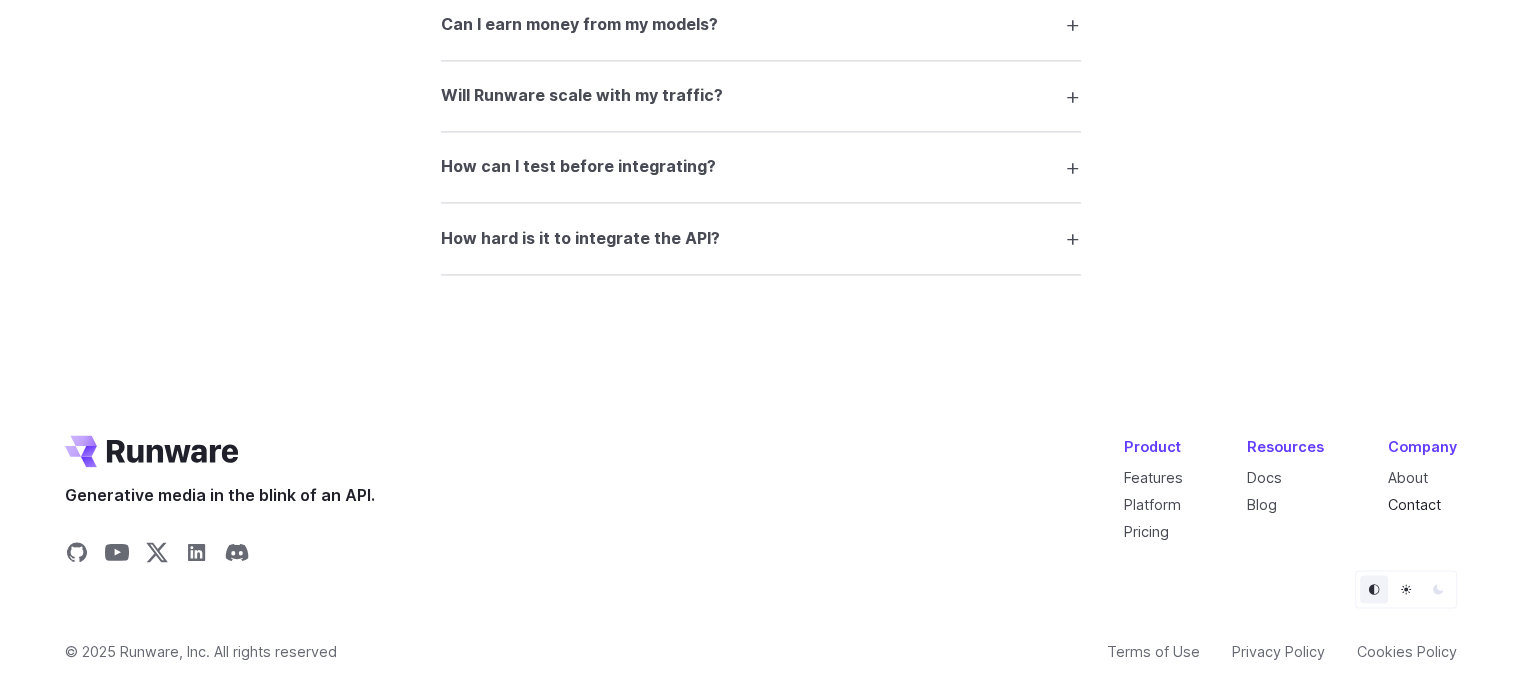 click on "Contact" at bounding box center (1414, 504) 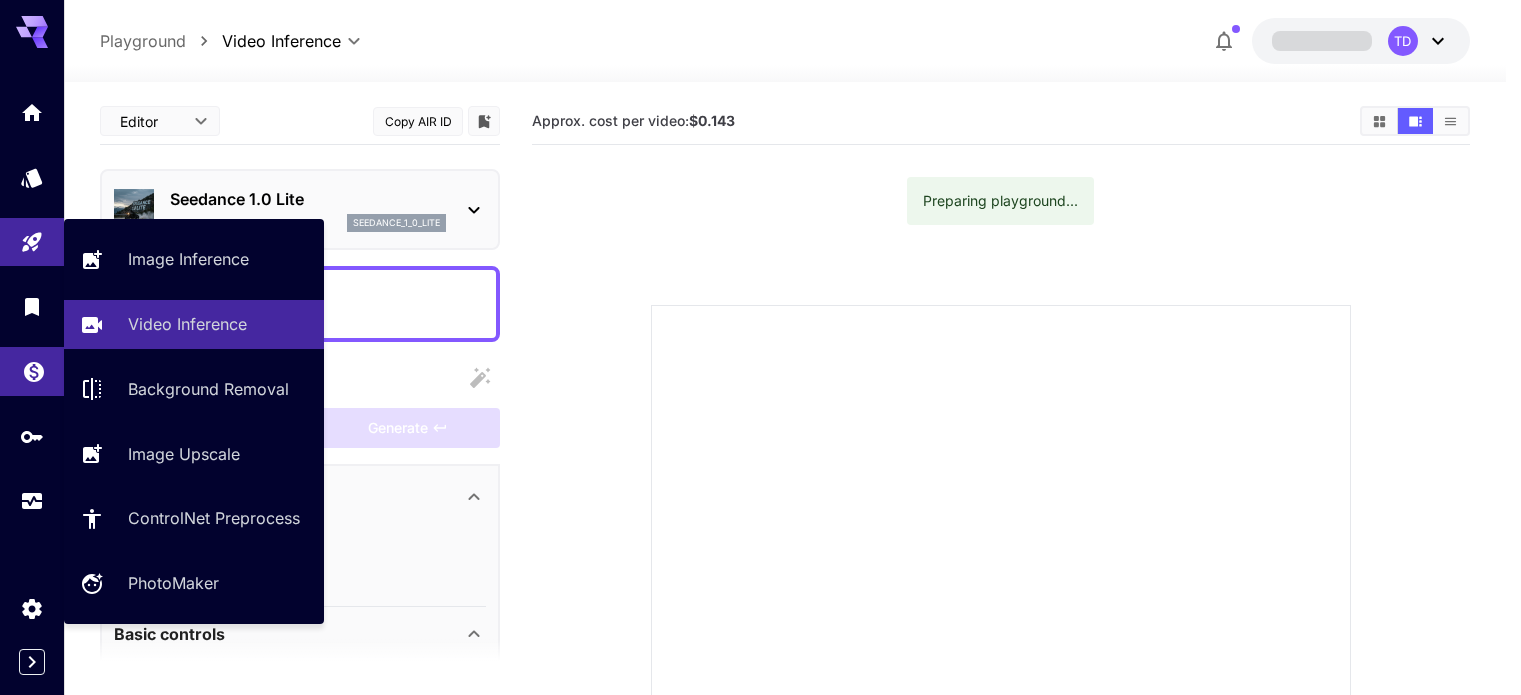 scroll, scrollTop: 0, scrollLeft: 0, axis: both 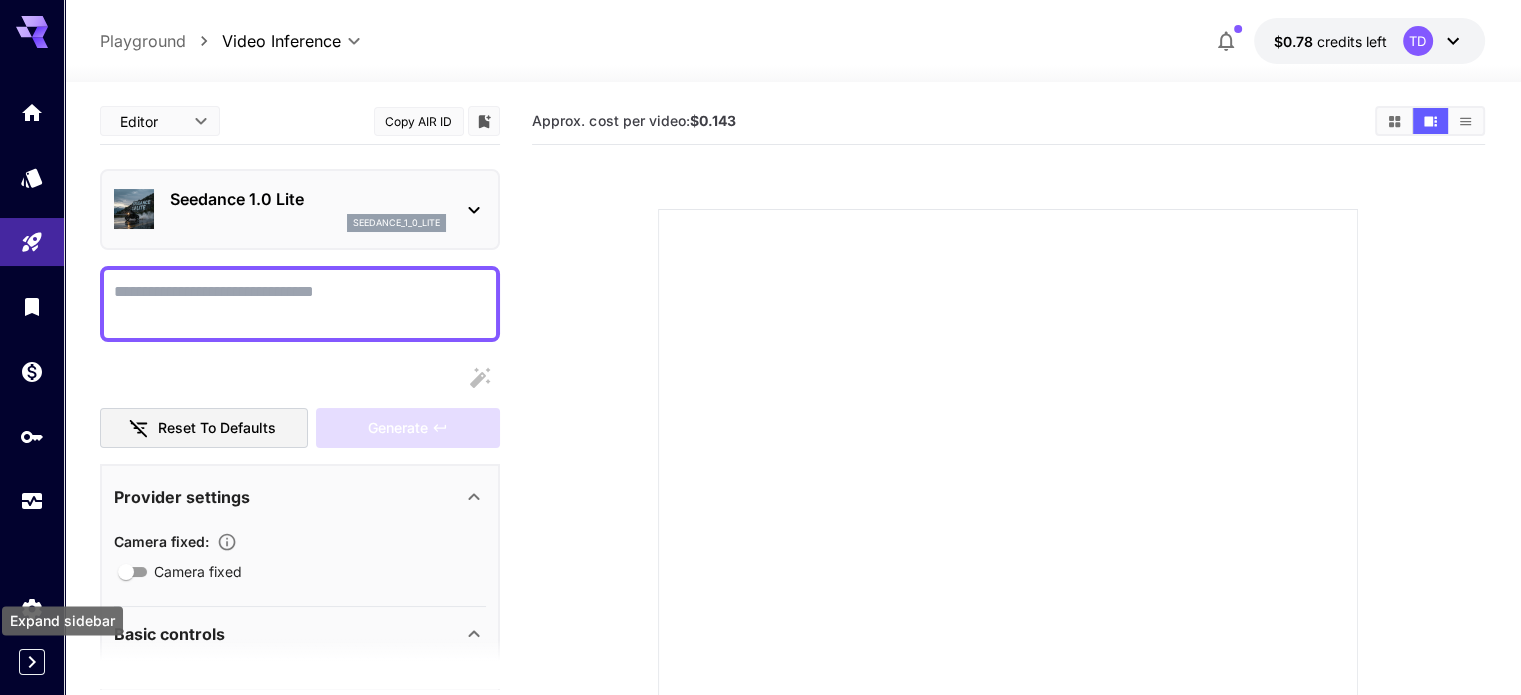 click 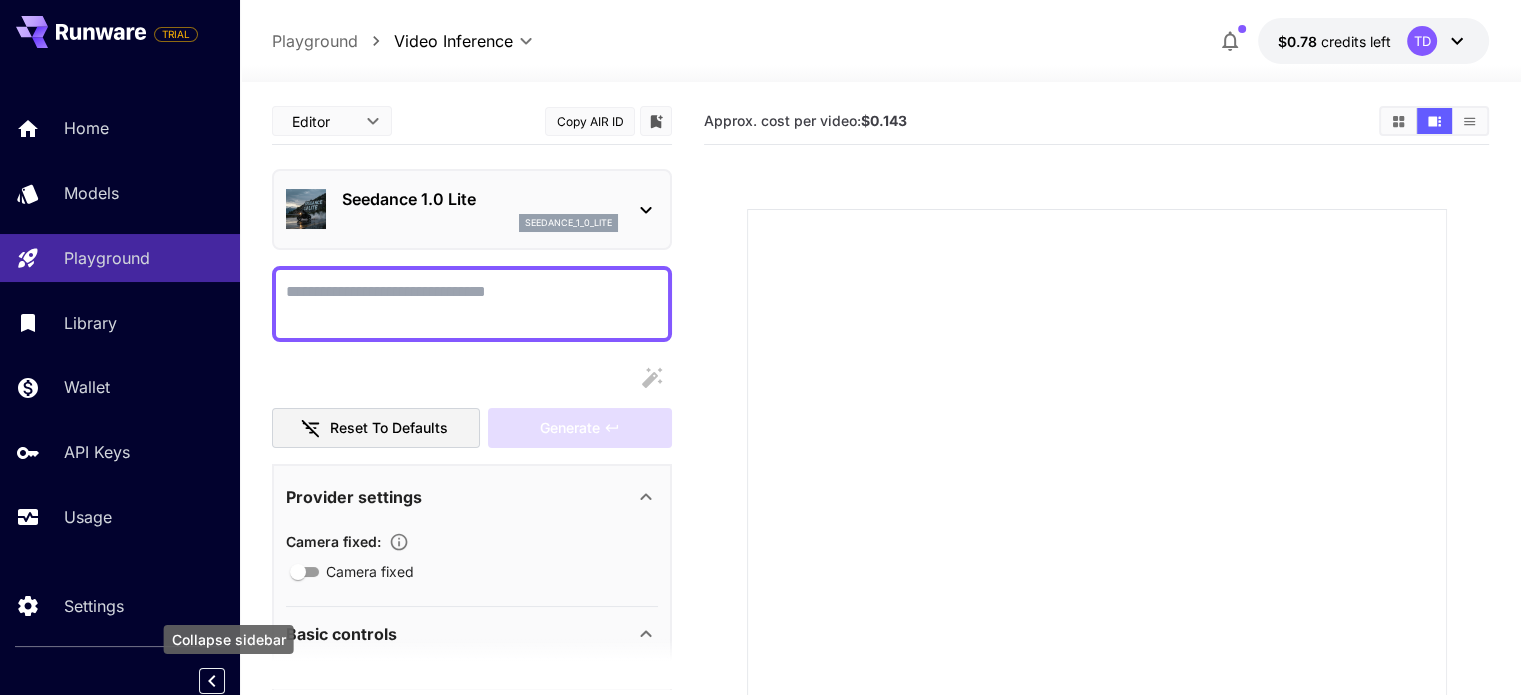 click 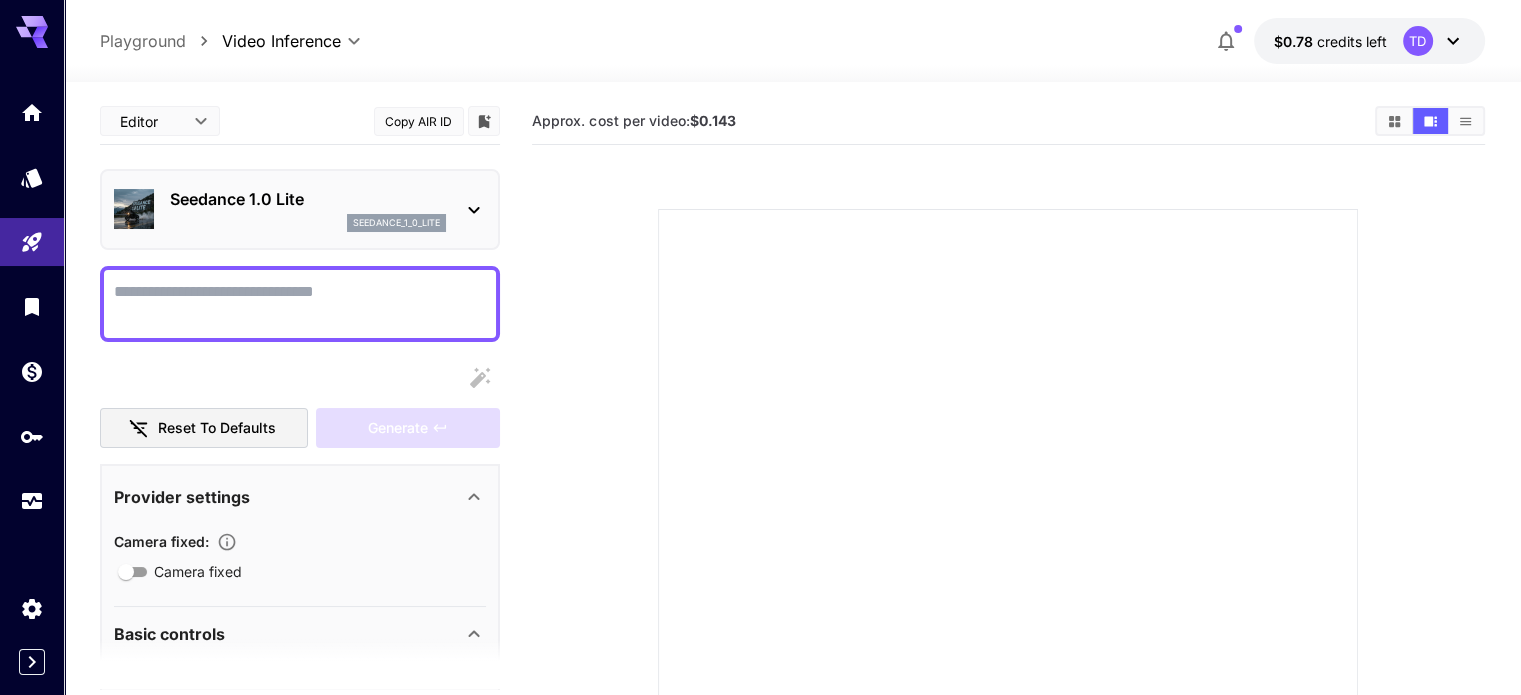 click on "Approx. cost per video:  $0.143" at bounding box center [1008, 121] 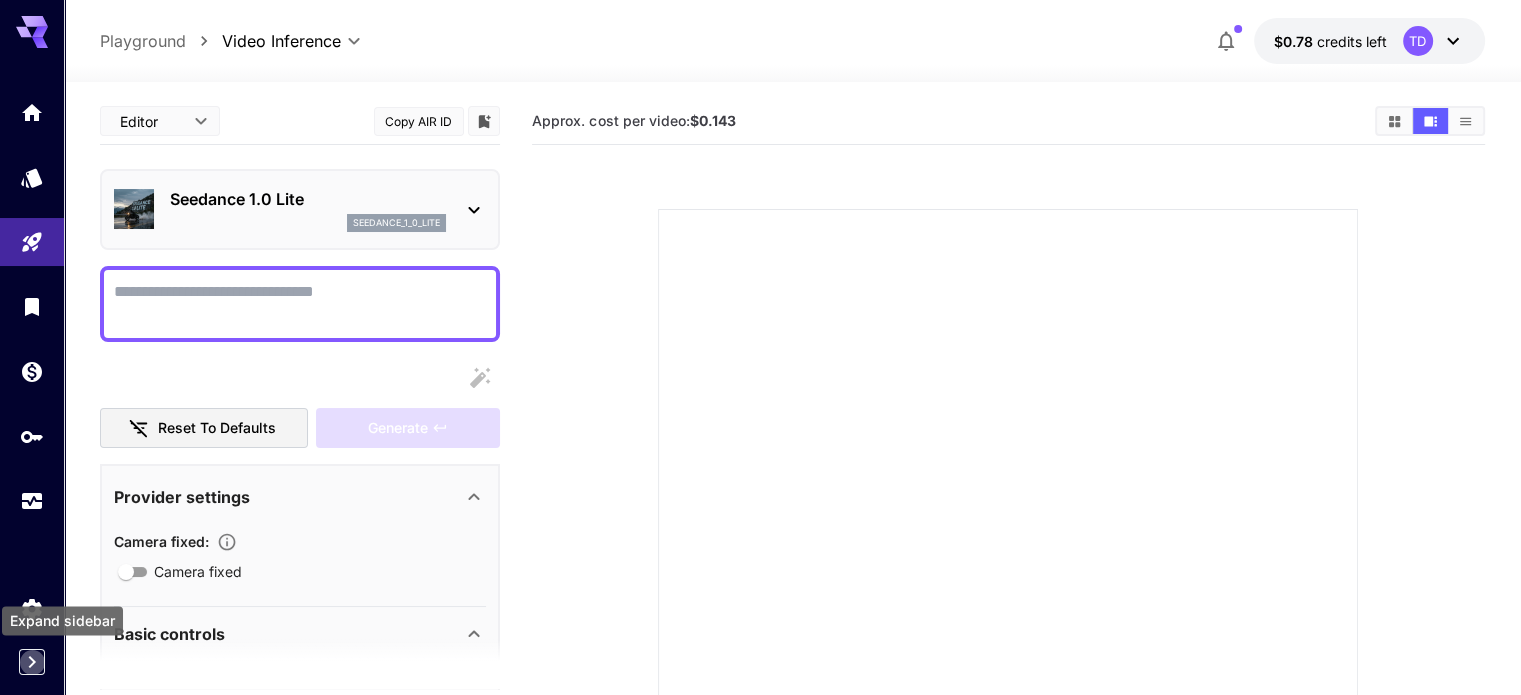 click 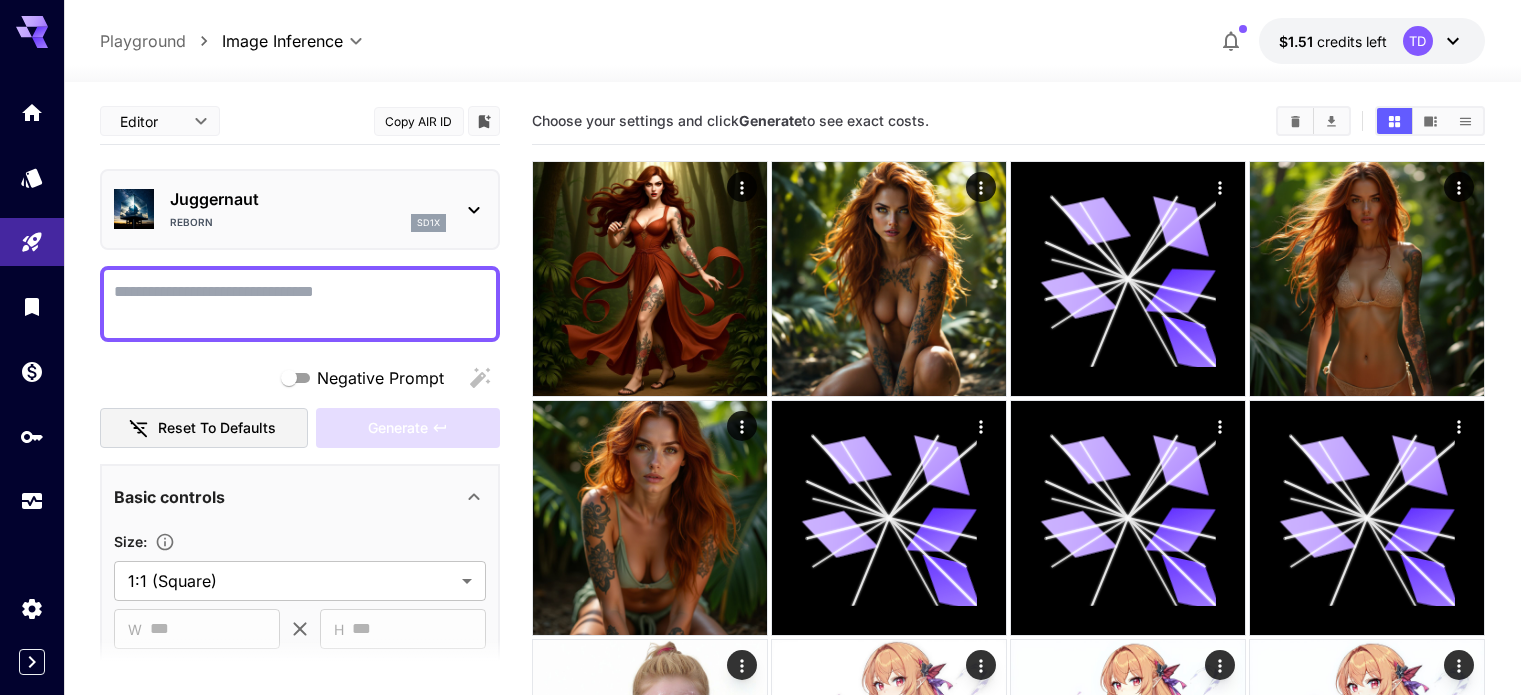 scroll, scrollTop: 0, scrollLeft: 0, axis: both 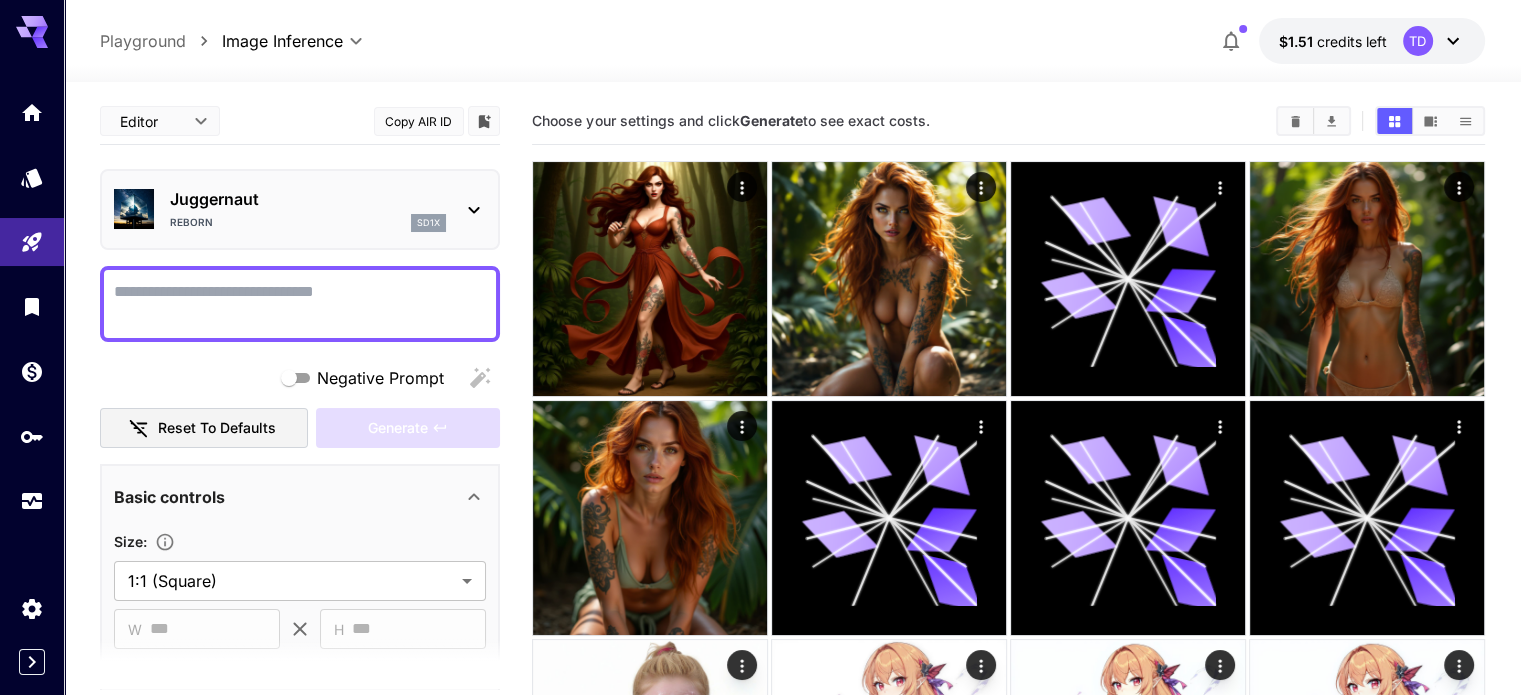 click on "Reborn sd1x" at bounding box center [308, 223] 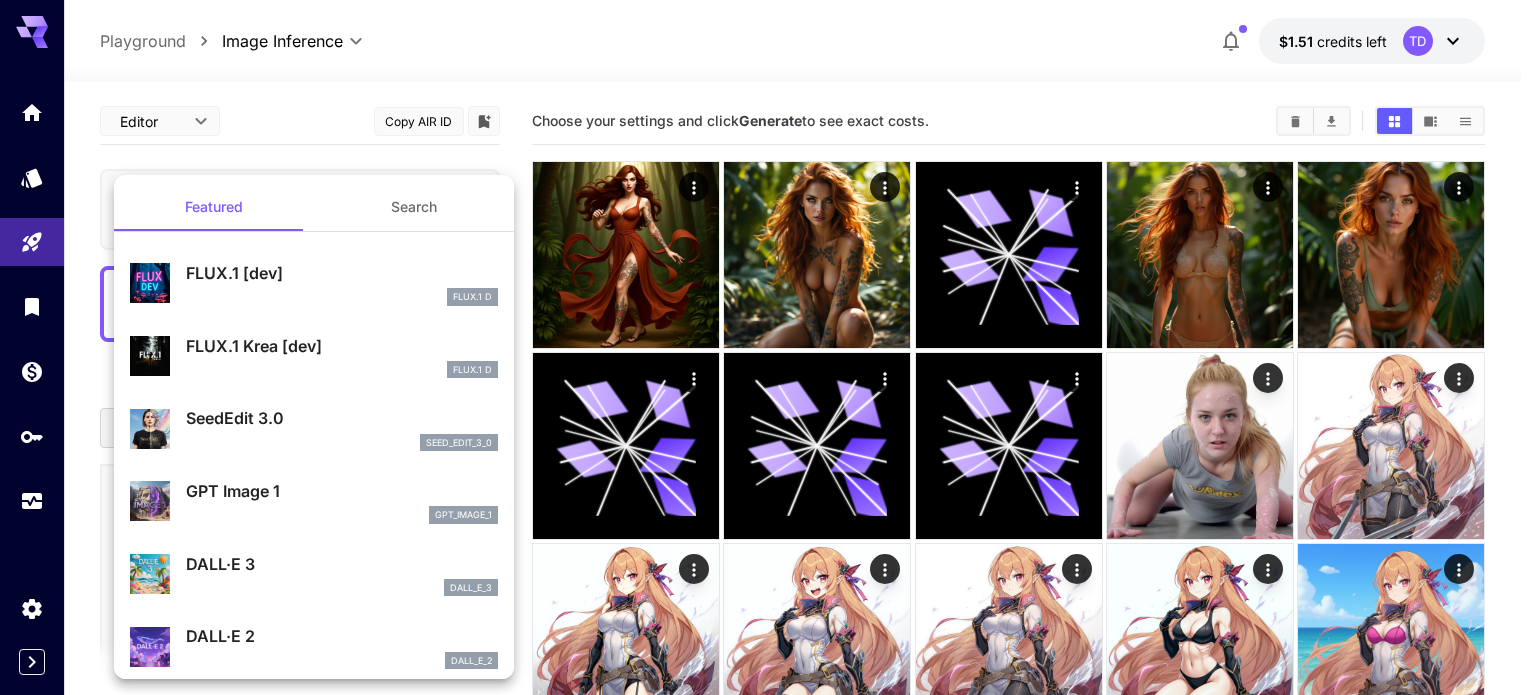 click on "Search" at bounding box center [414, 207] 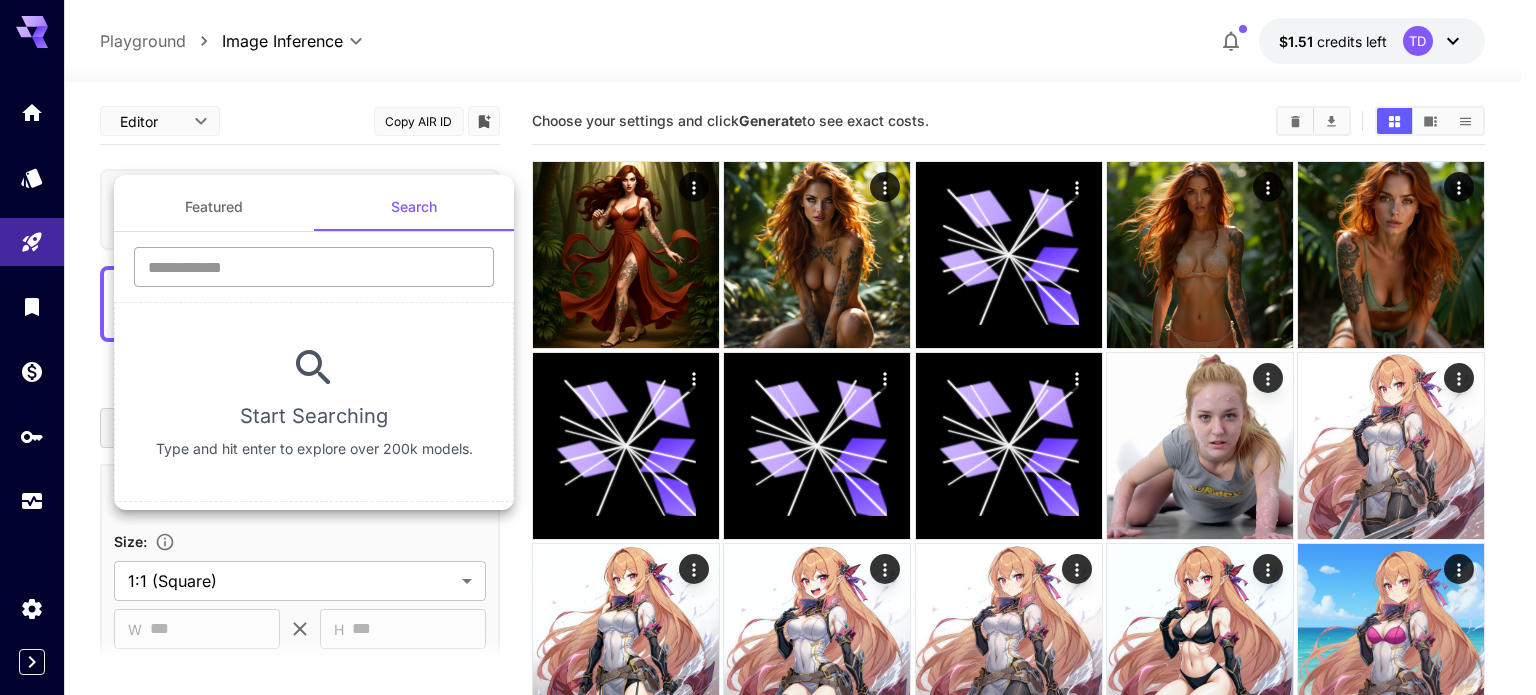 click at bounding box center (314, 267) 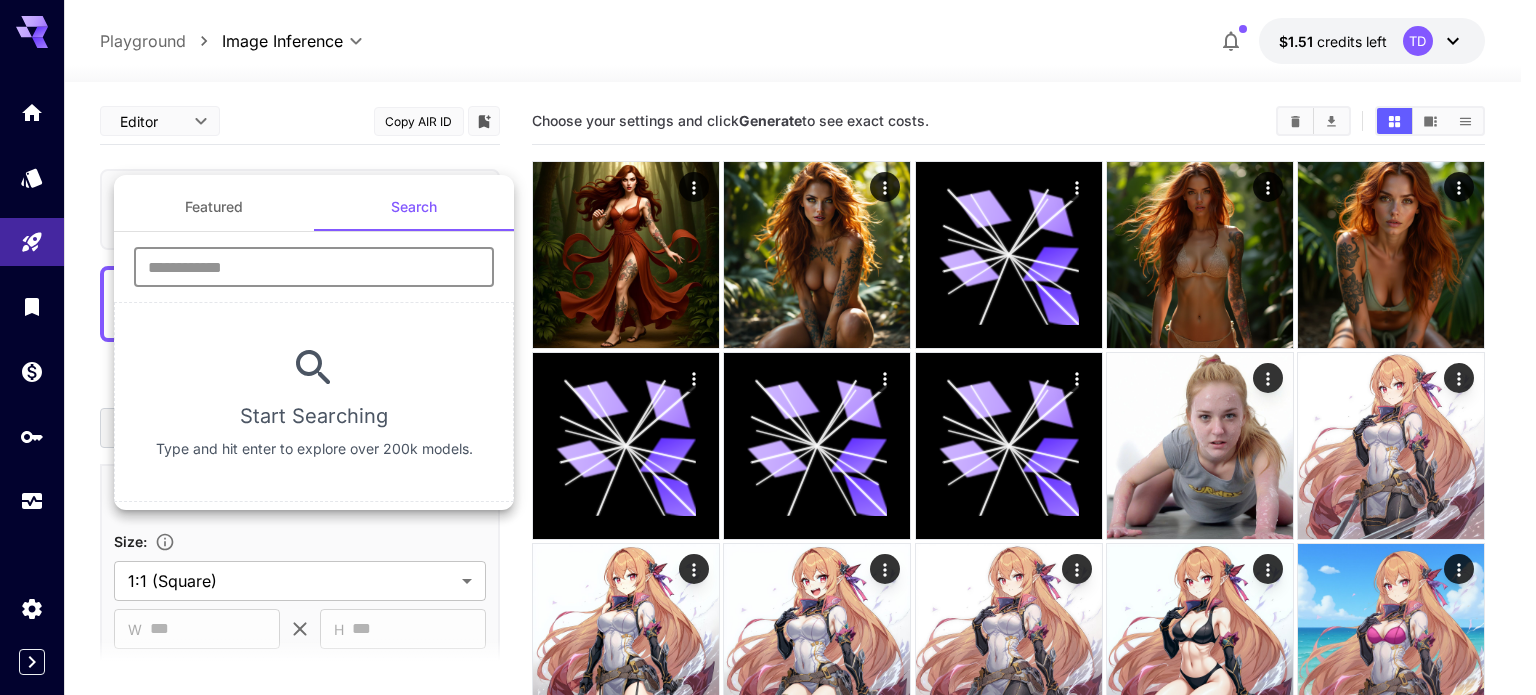 paste on "**********" 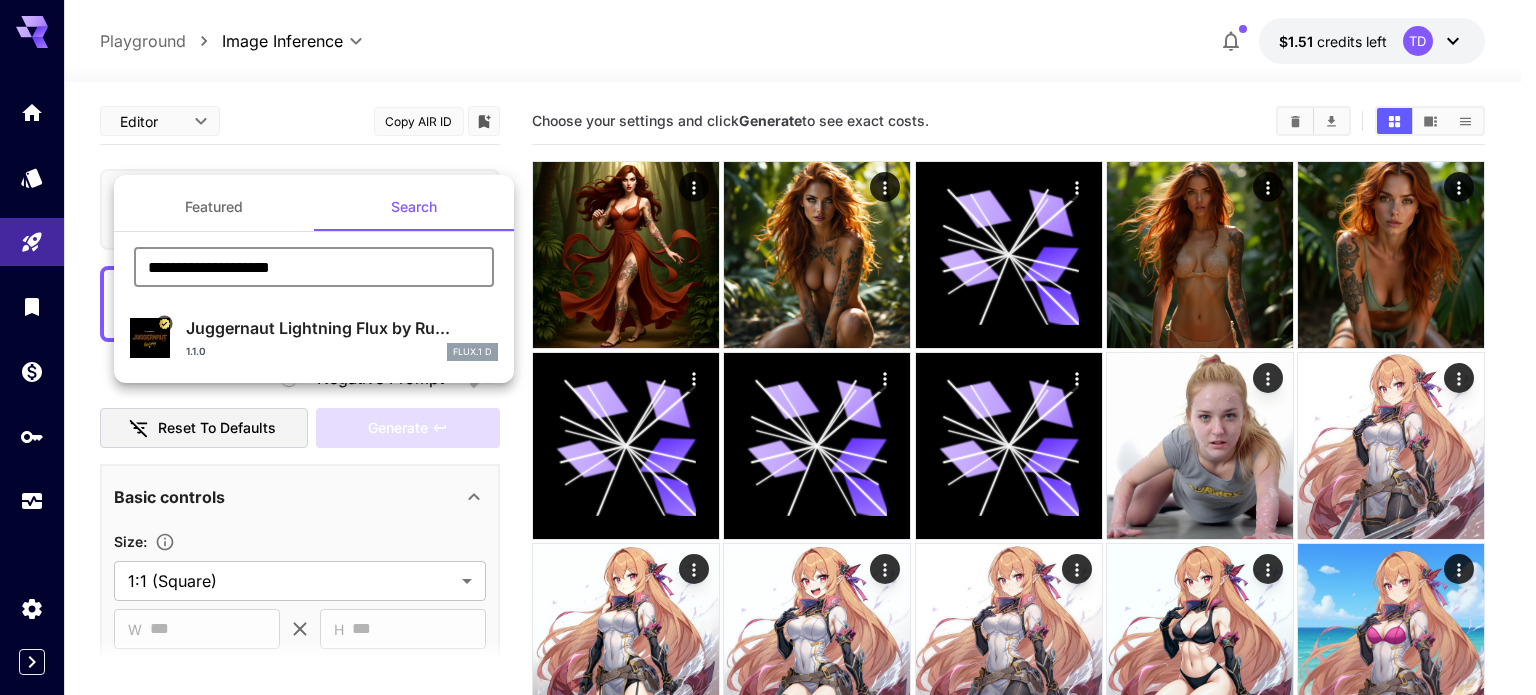 type on "**********" 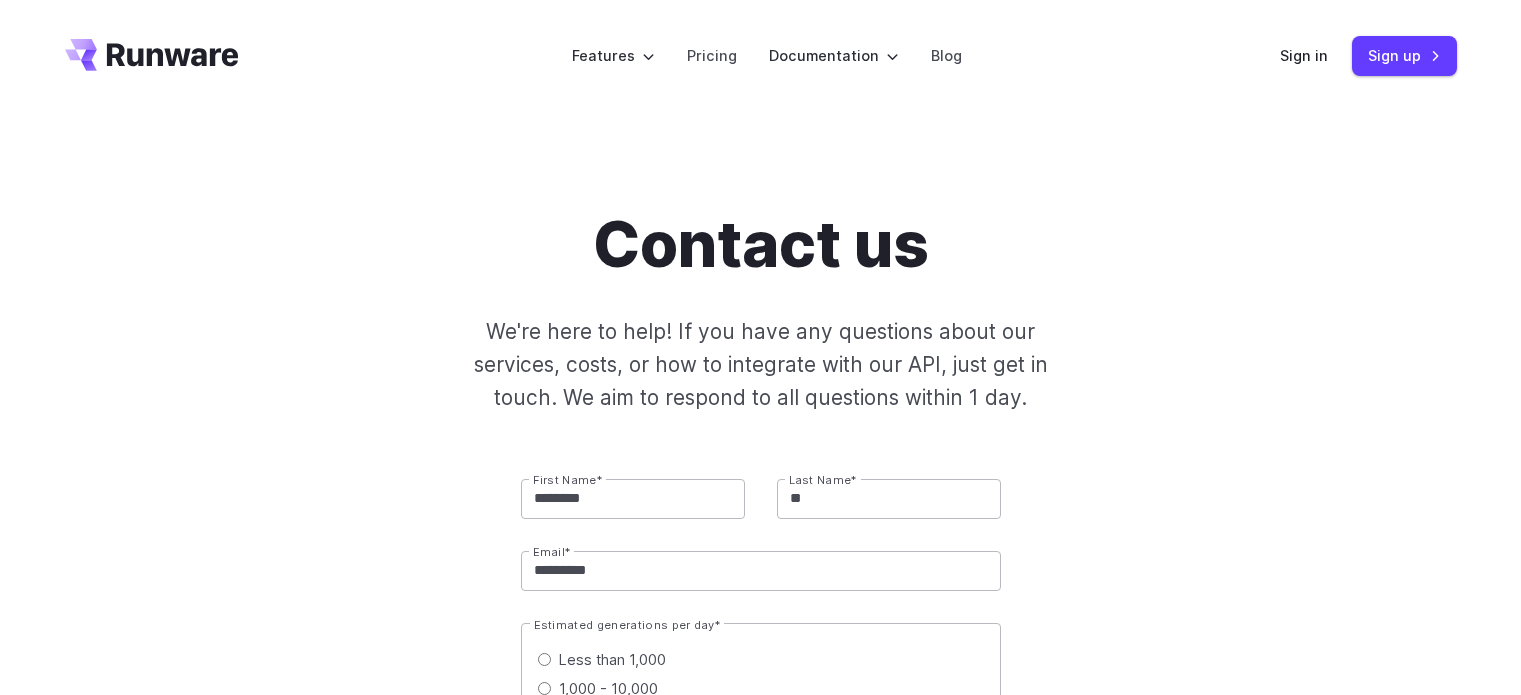 scroll, scrollTop: 0, scrollLeft: 0, axis: both 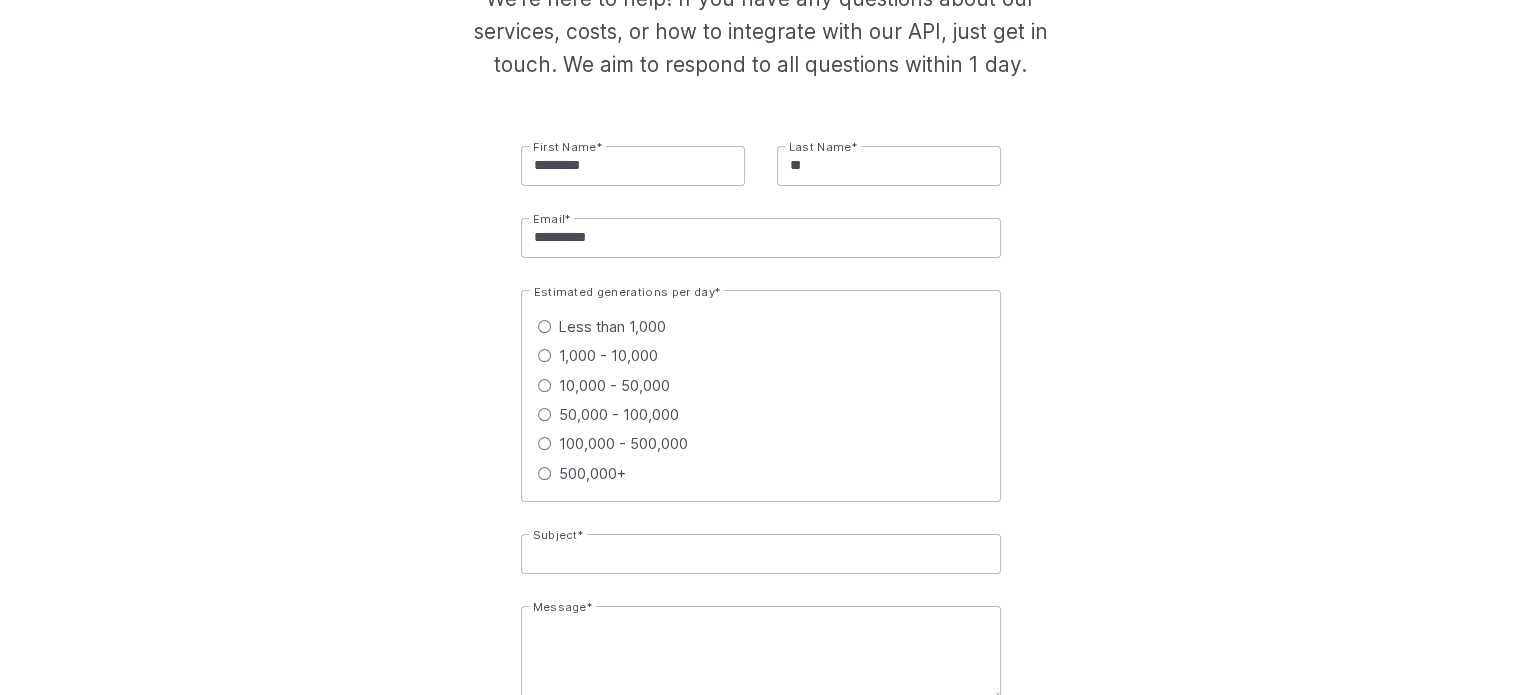 click on "Less than 1,000" at bounding box center (612, 326) 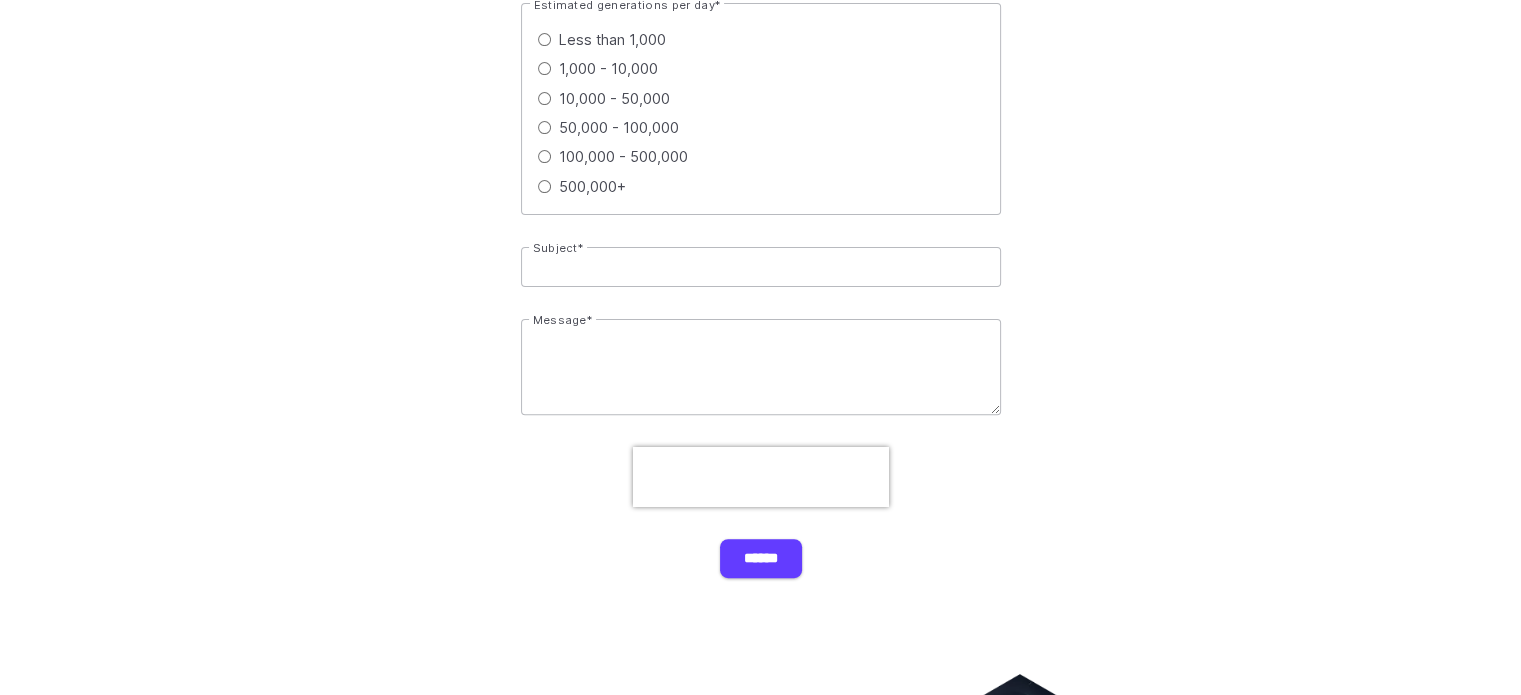 scroll, scrollTop: 666, scrollLeft: 0, axis: vertical 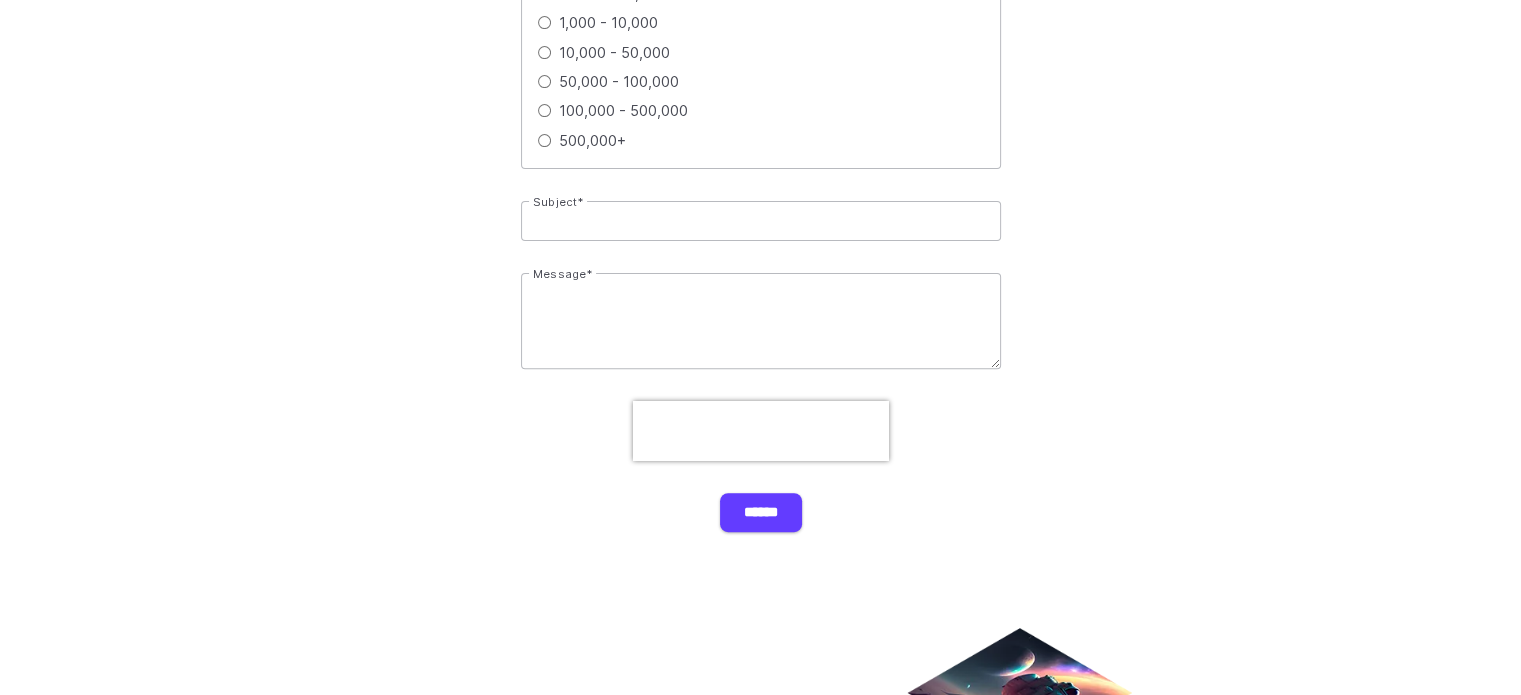 click on "Subject *" at bounding box center [761, 221] 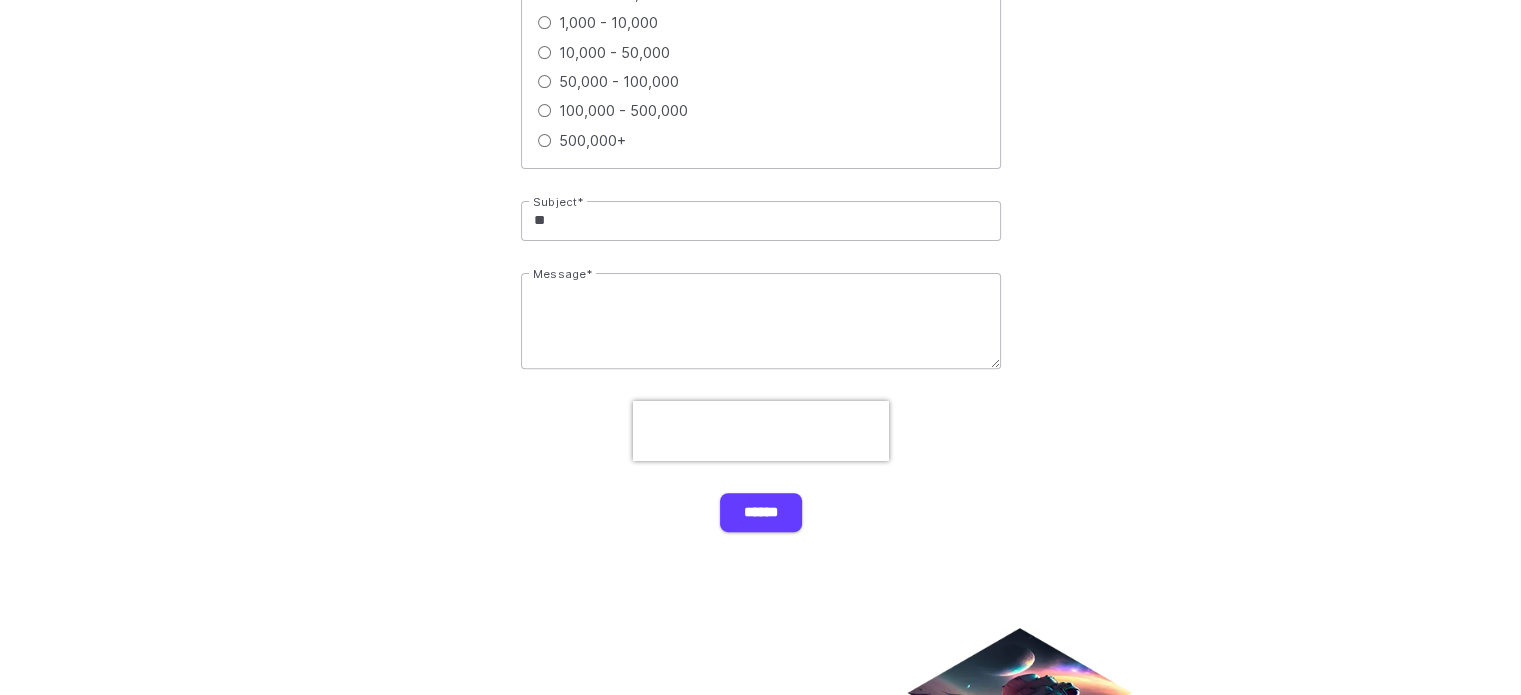 type on "*" 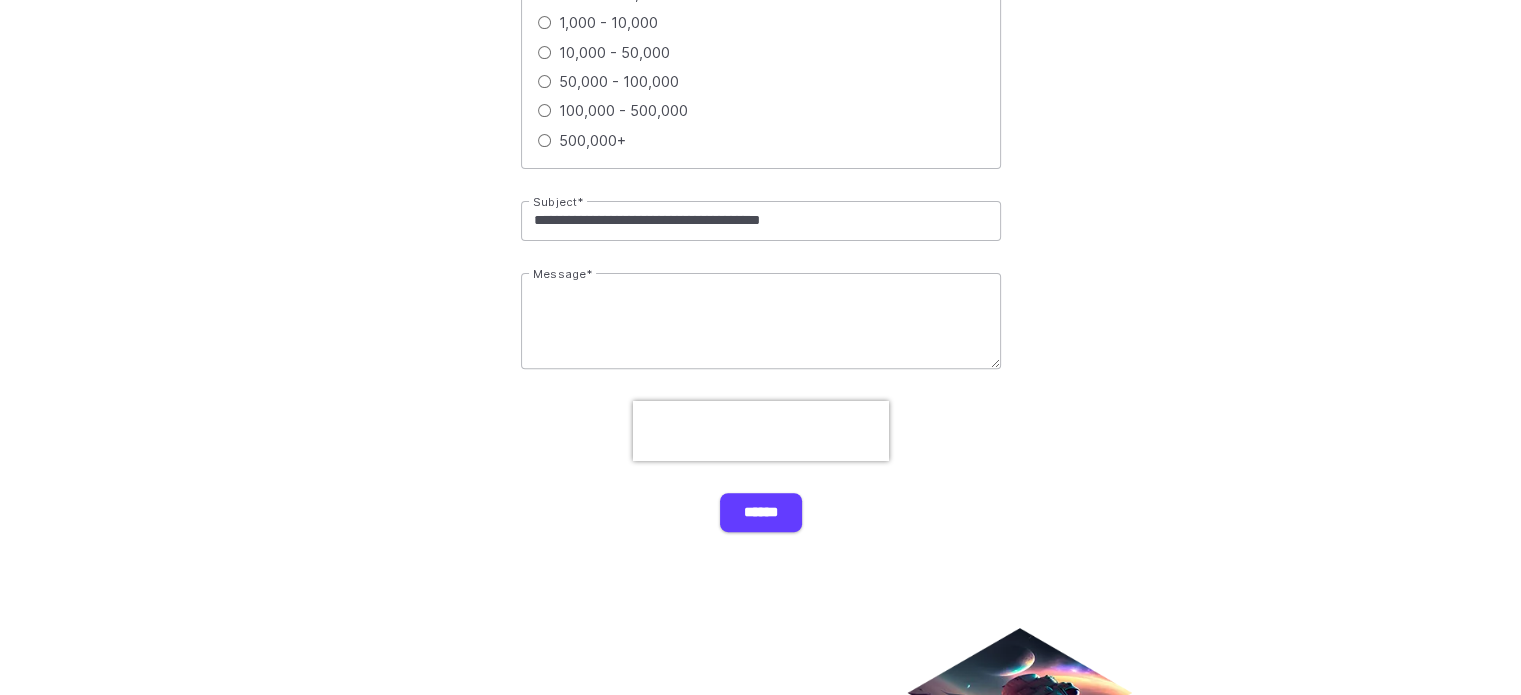 type on "**********" 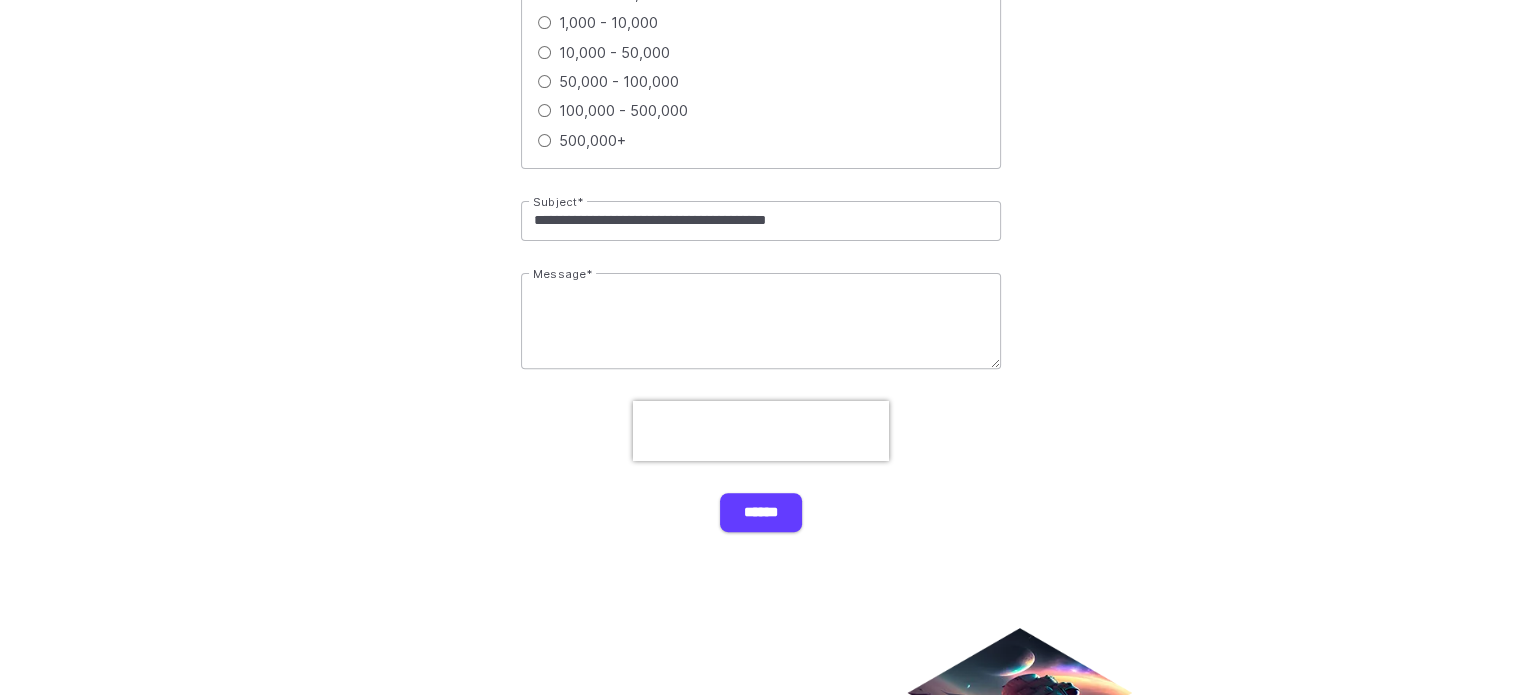 drag, startPoint x: 856, startPoint y: 215, endPoint x: 531, endPoint y: 217, distance: 325.00616 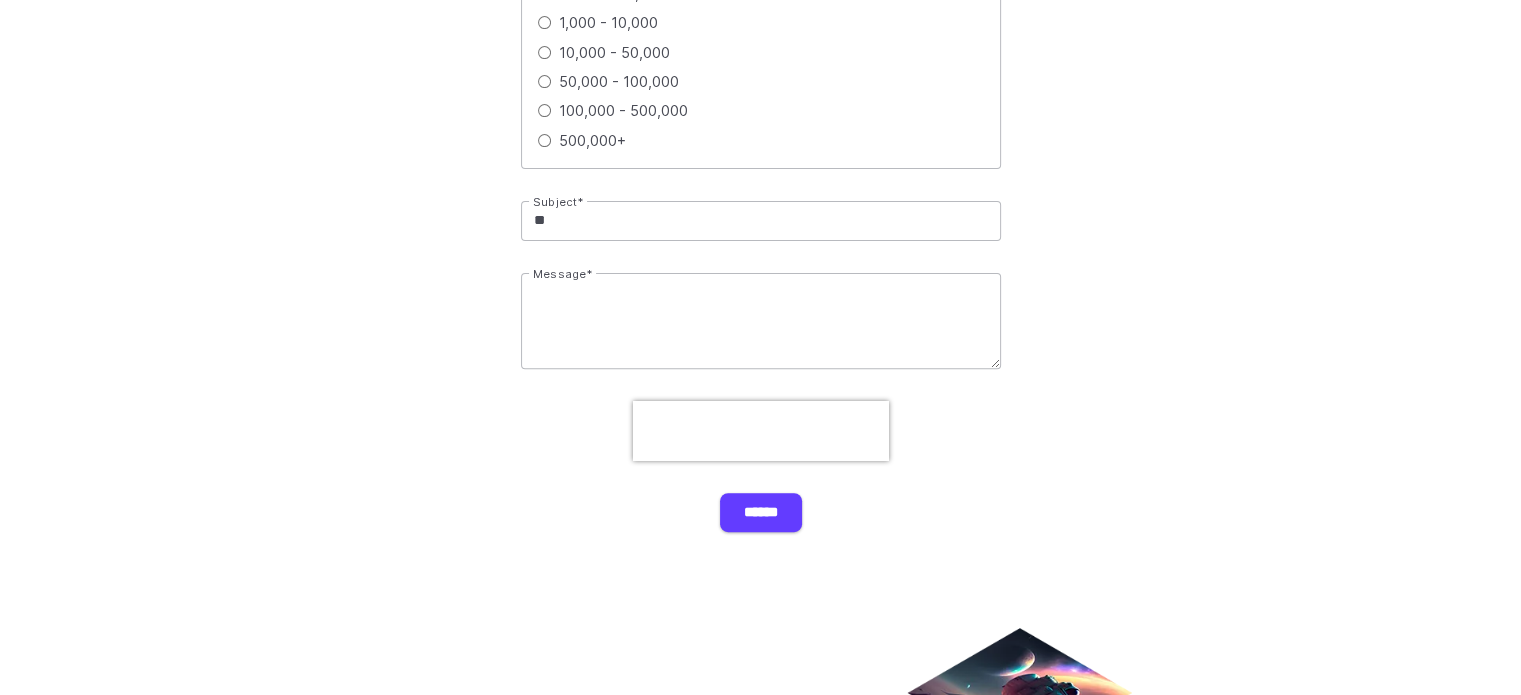 type on "*" 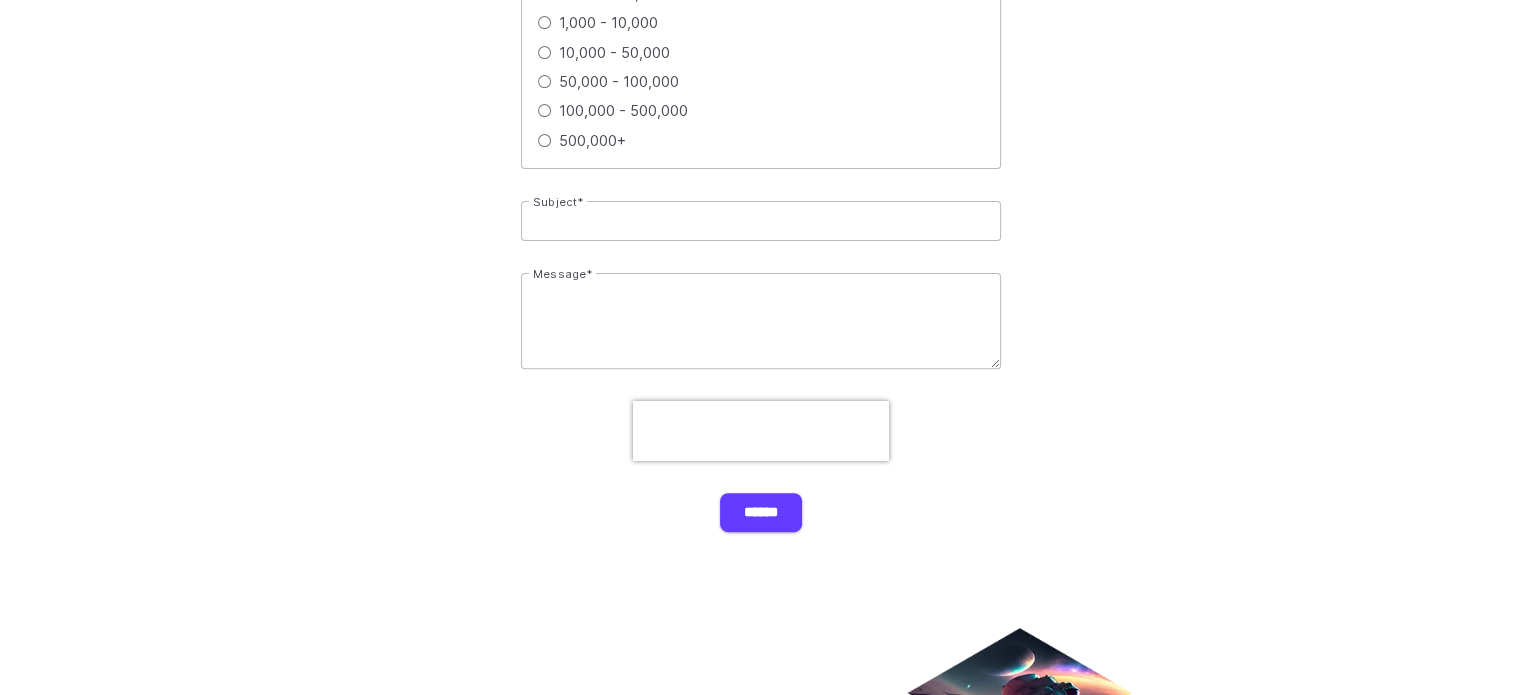 type on "*" 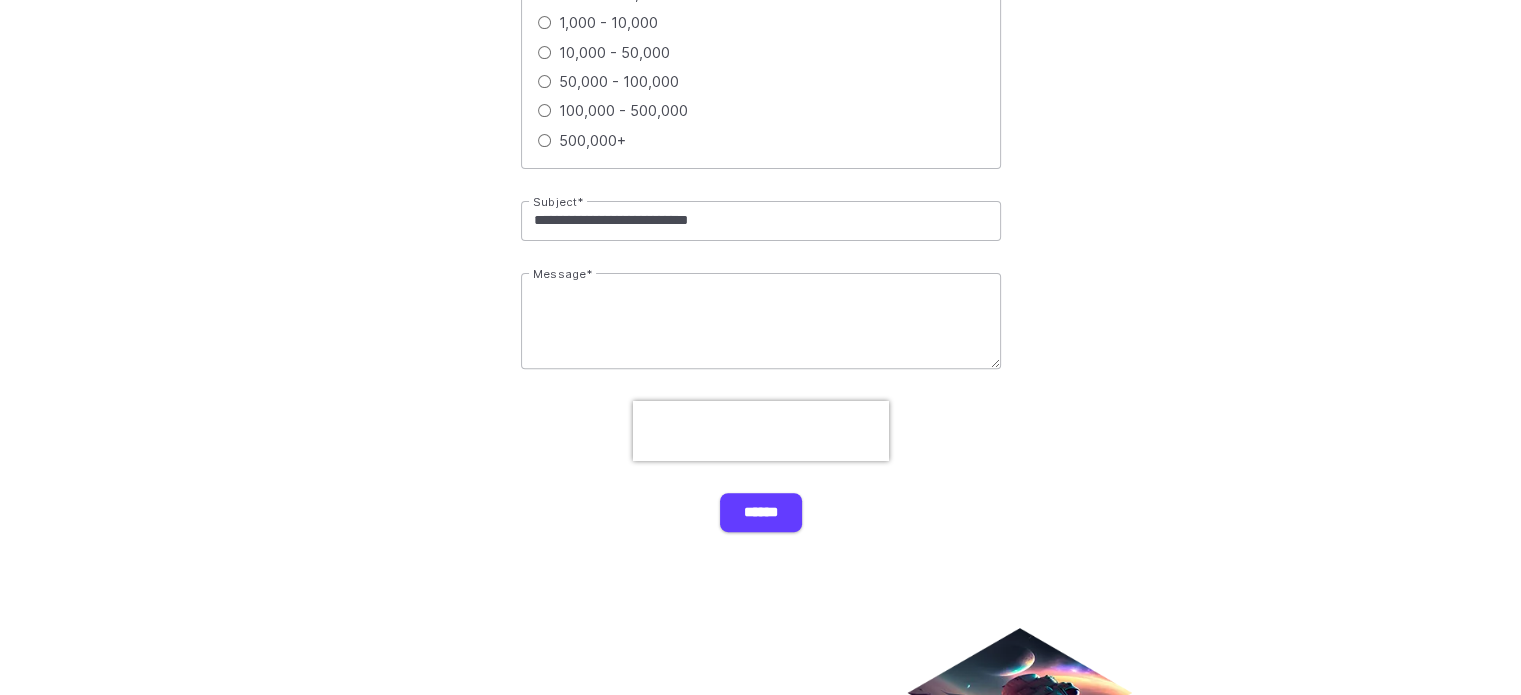 type on "**********" 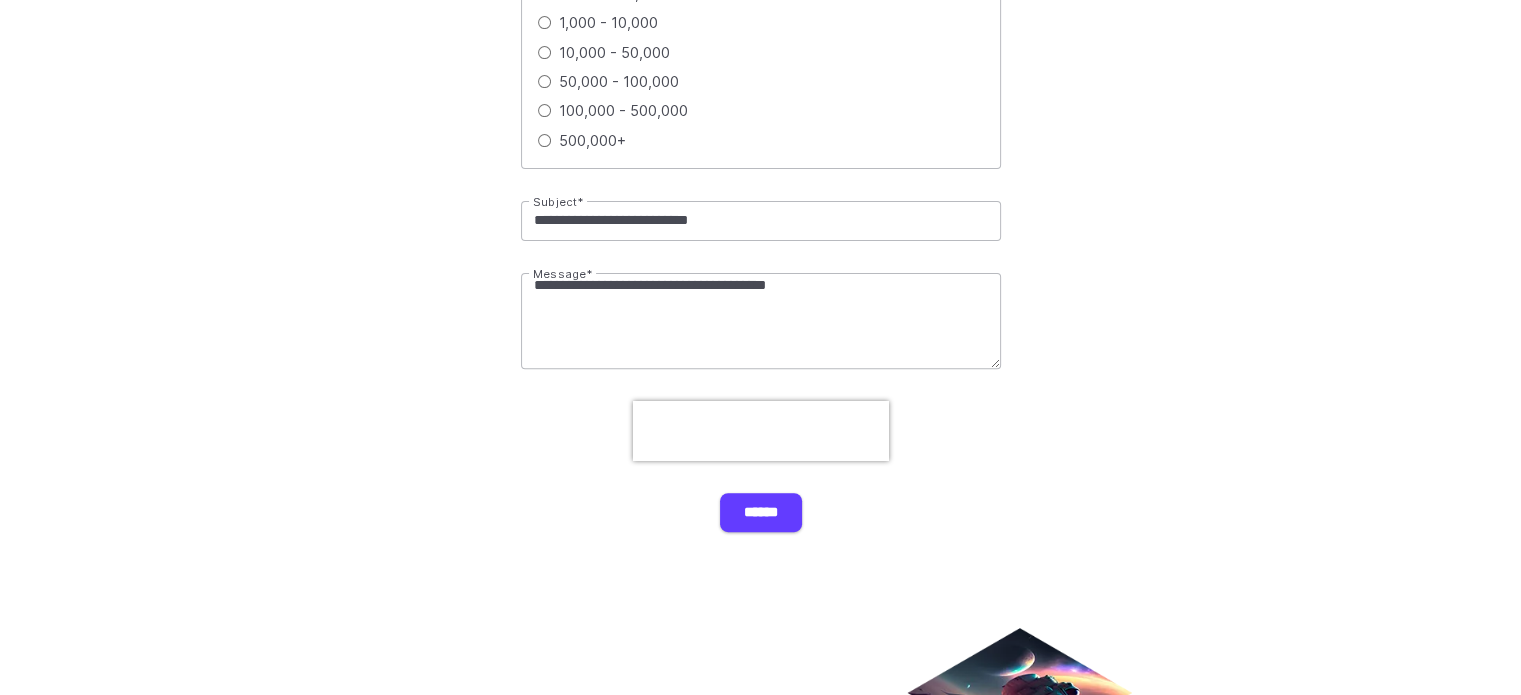 click on "**********" at bounding box center [761, 321] 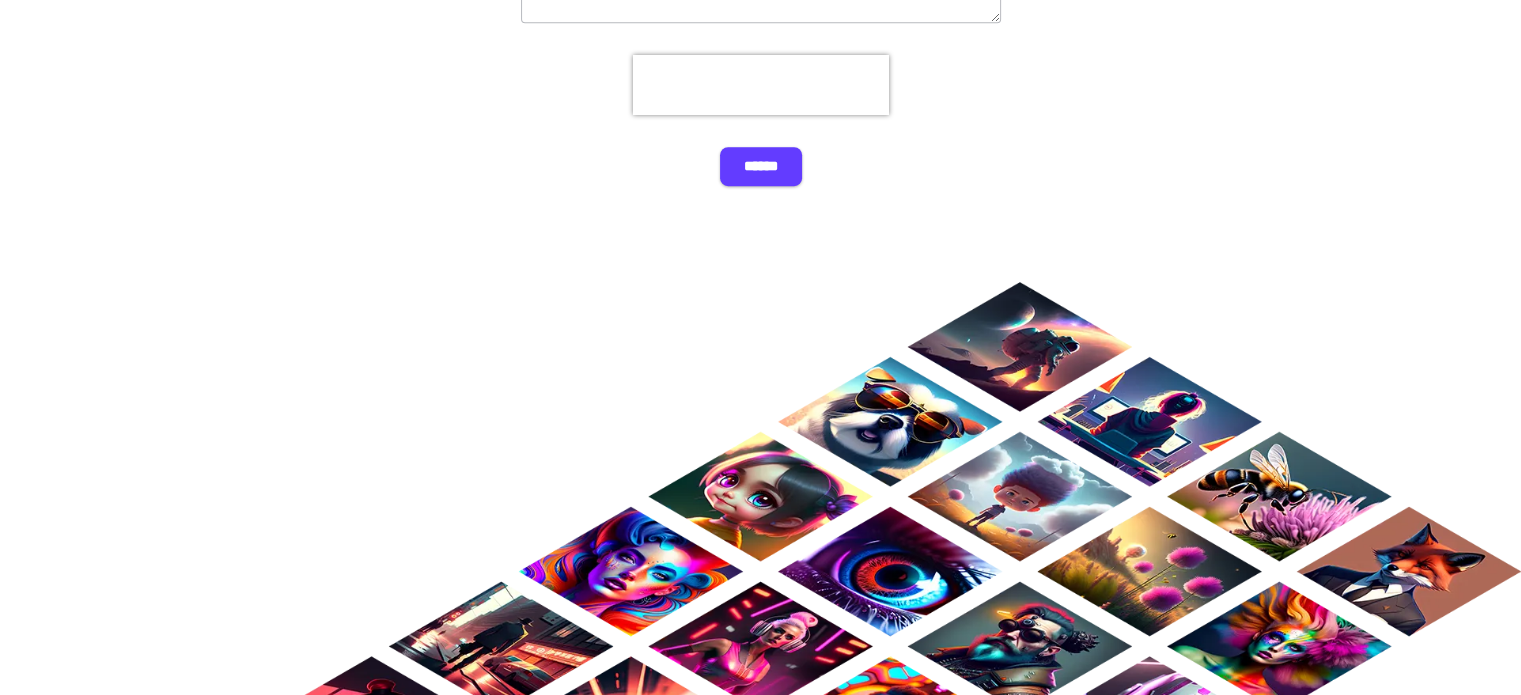 scroll, scrollTop: 876, scrollLeft: 0, axis: vertical 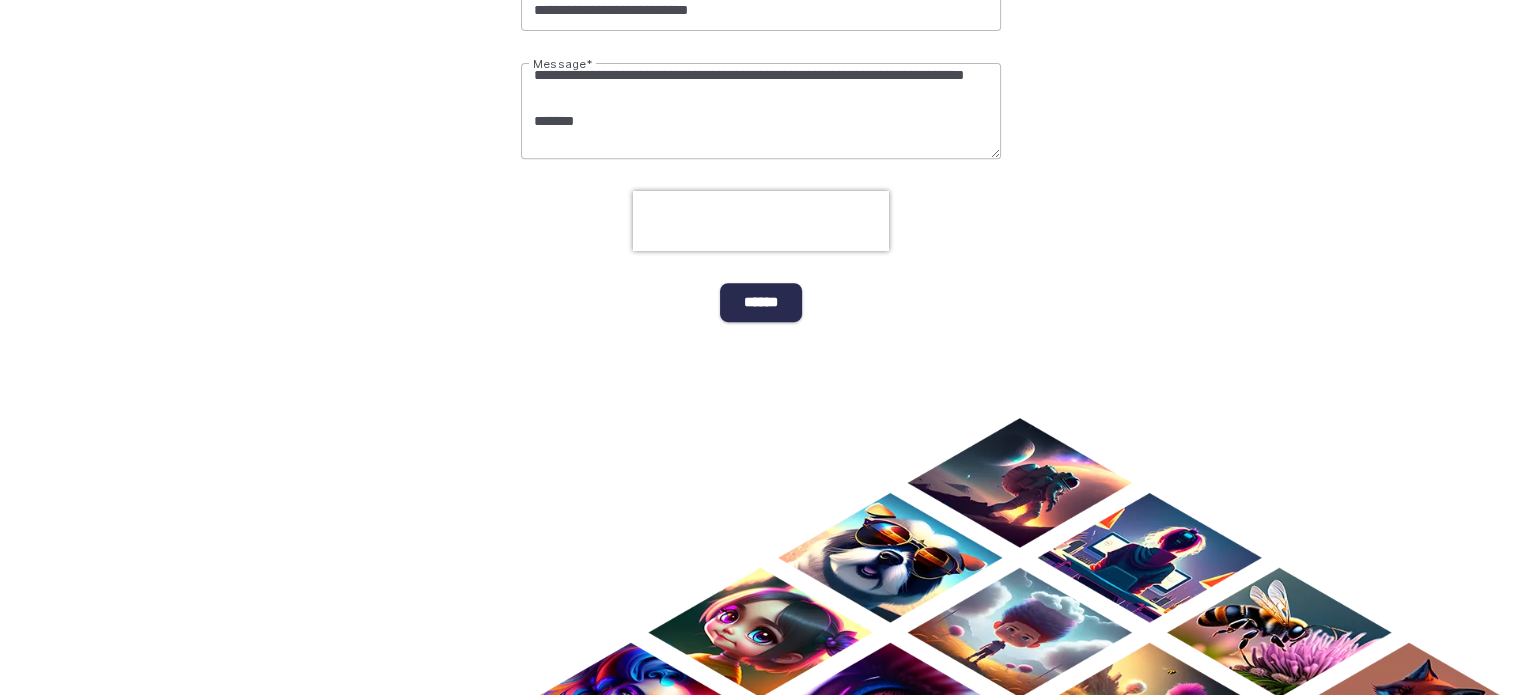 type on "**********" 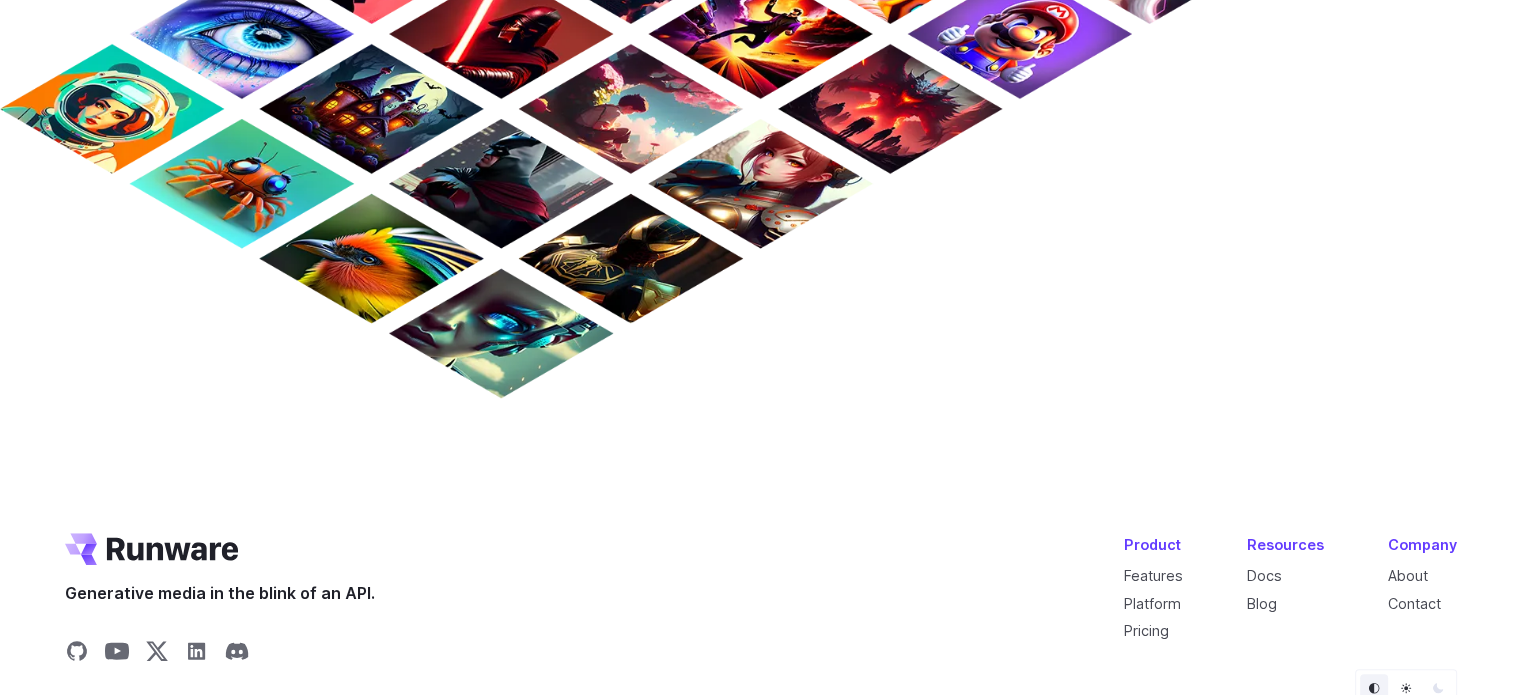scroll, scrollTop: 1207, scrollLeft: 0, axis: vertical 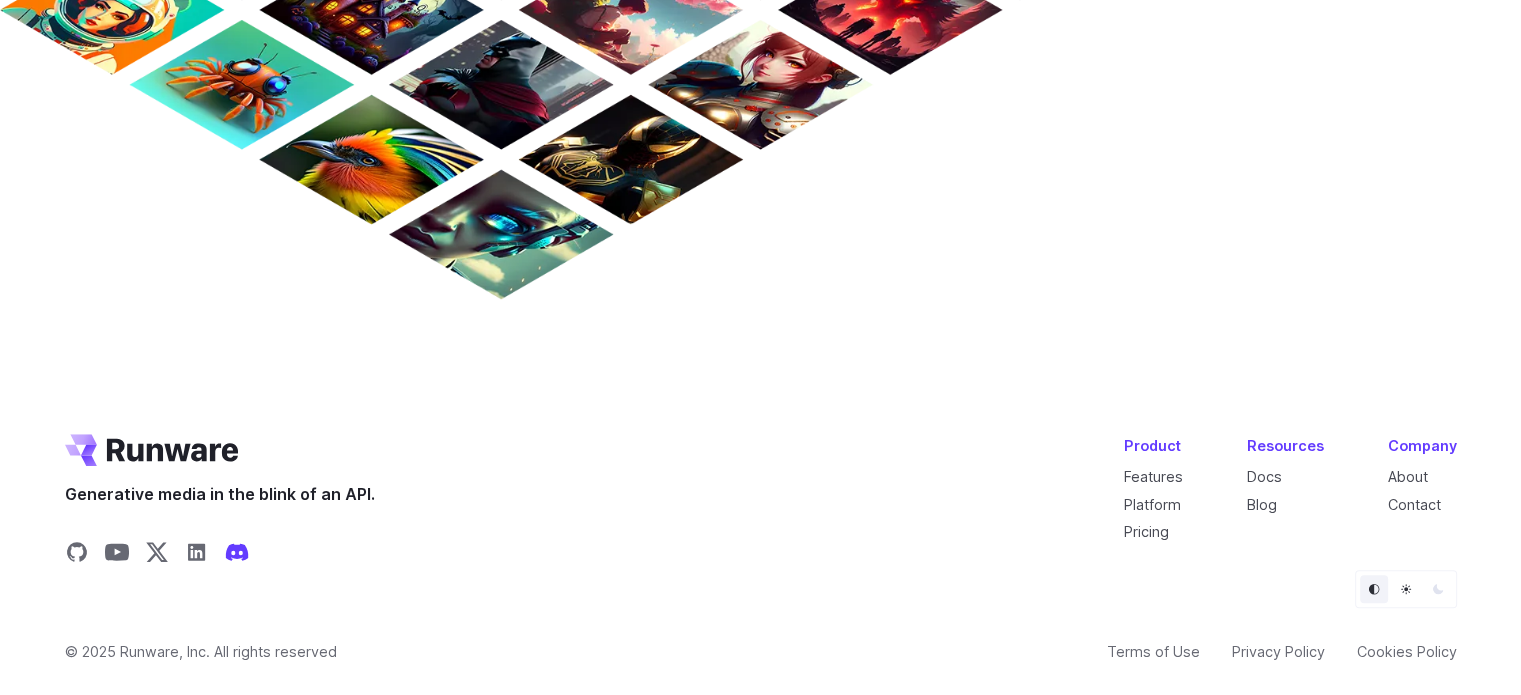 click 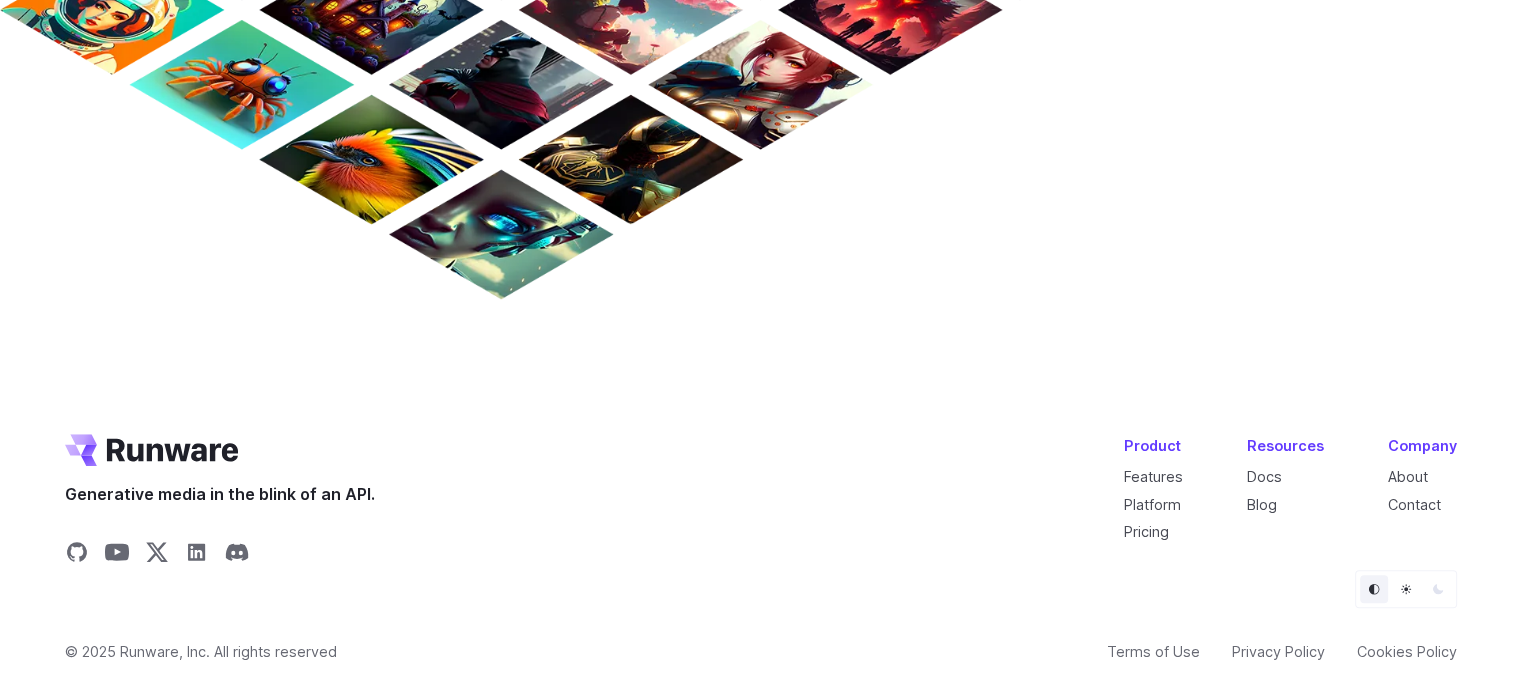 click at bounding box center (760, -140) 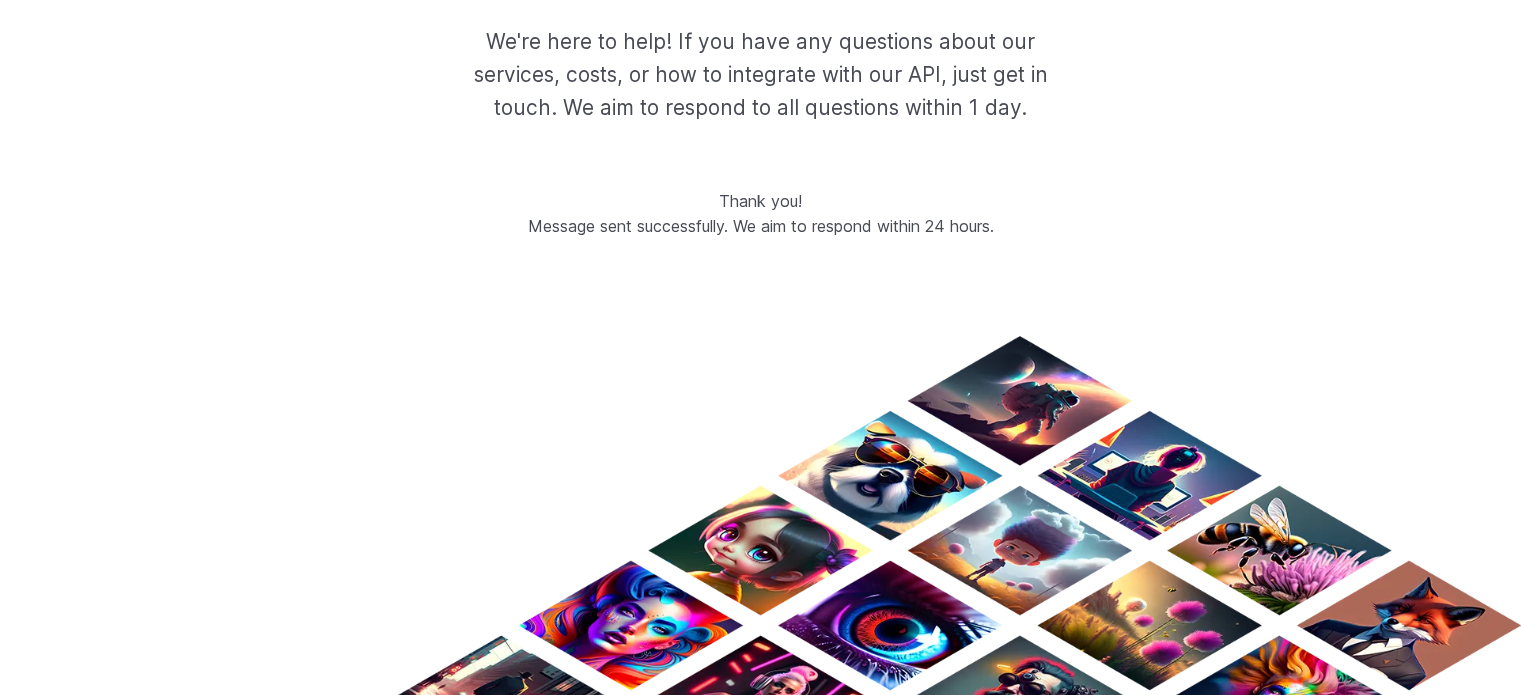 scroll, scrollTop: 0, scrollLeft: 0, axis: both 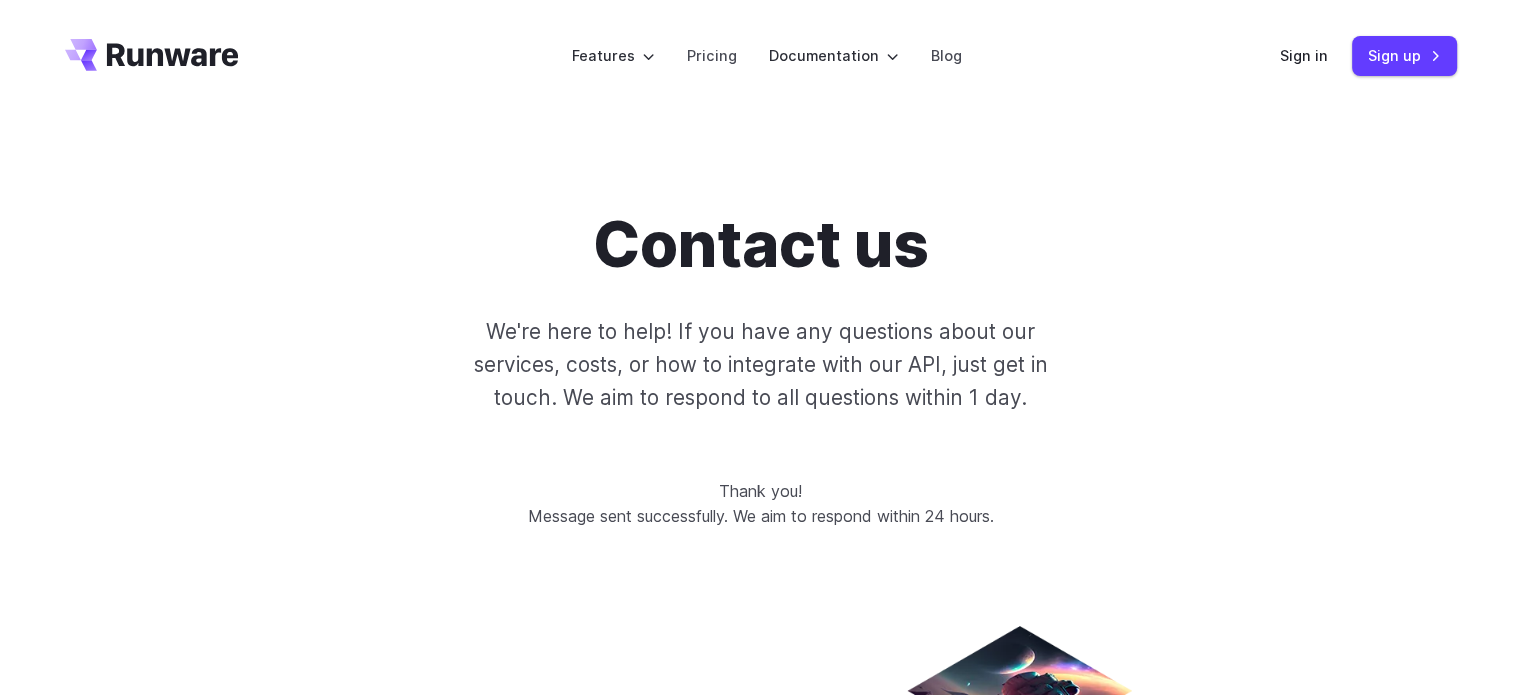 click 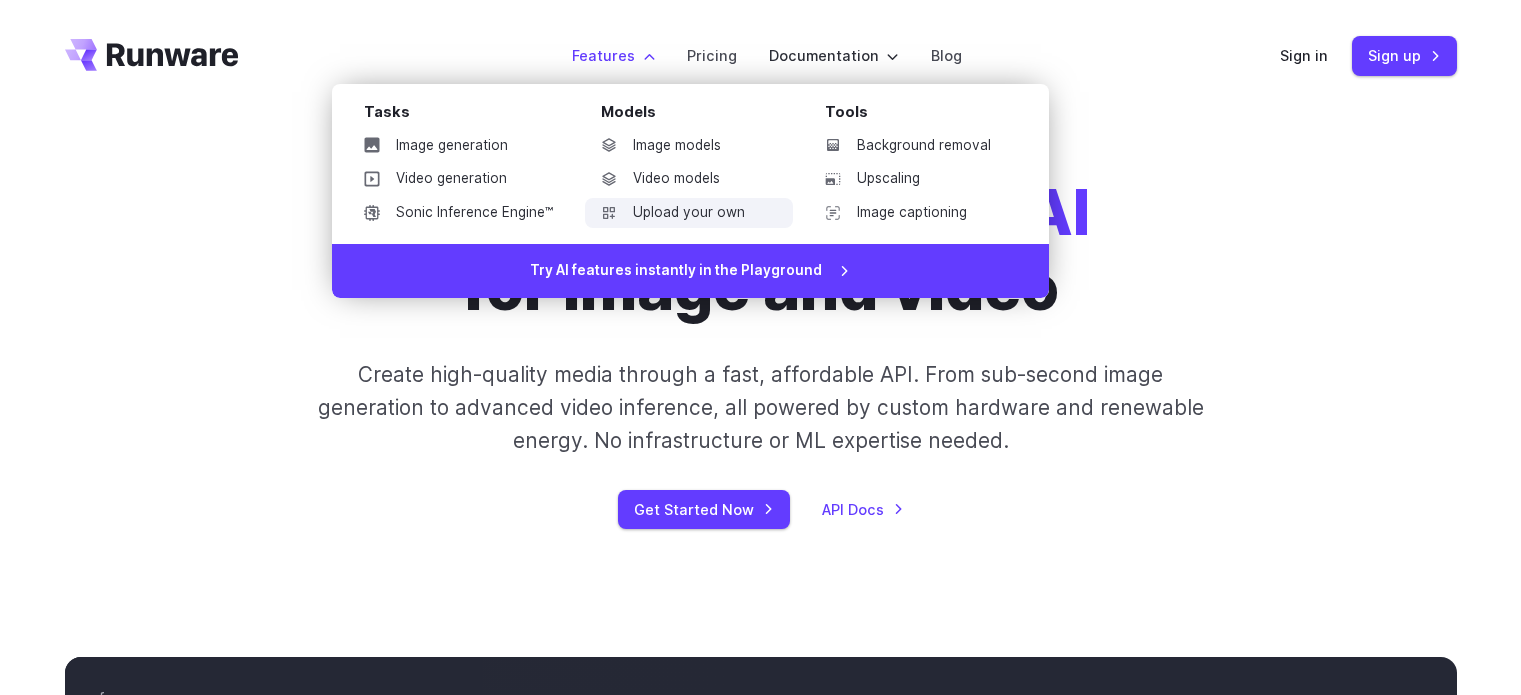 scroll, scrollTop: 0, scrollLeft: 0, axis: both 